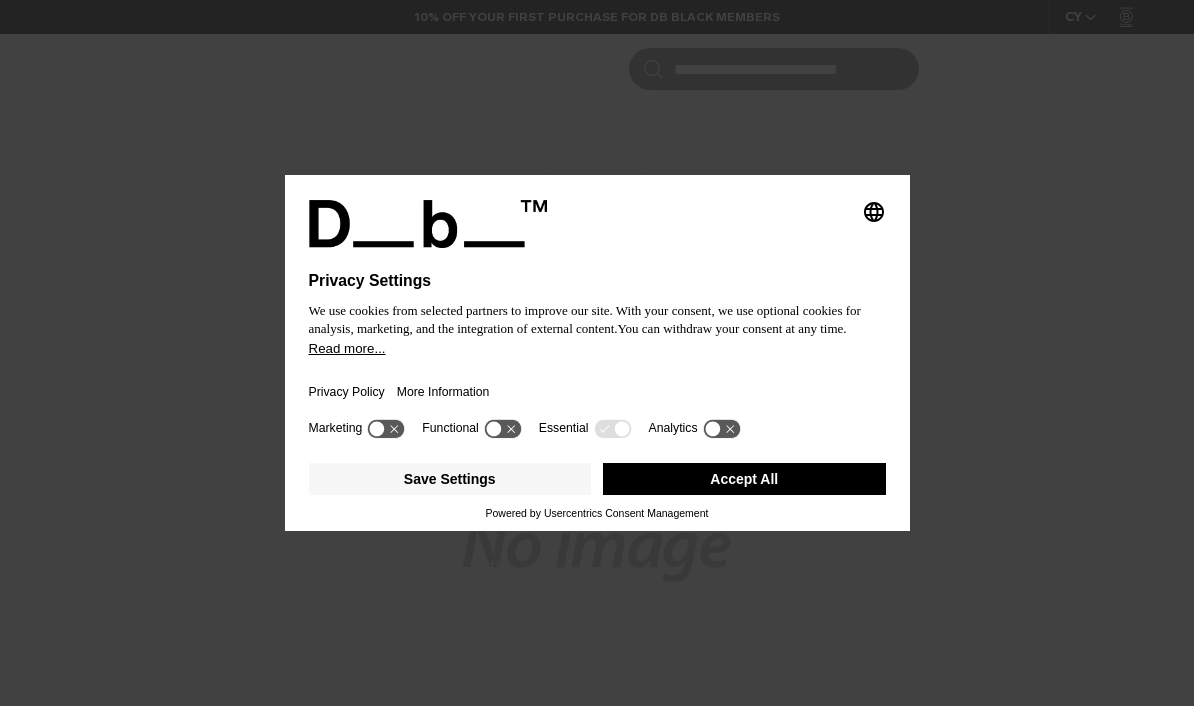 scroll, scrollTop: 0, scrollLeft: 0, axis: both 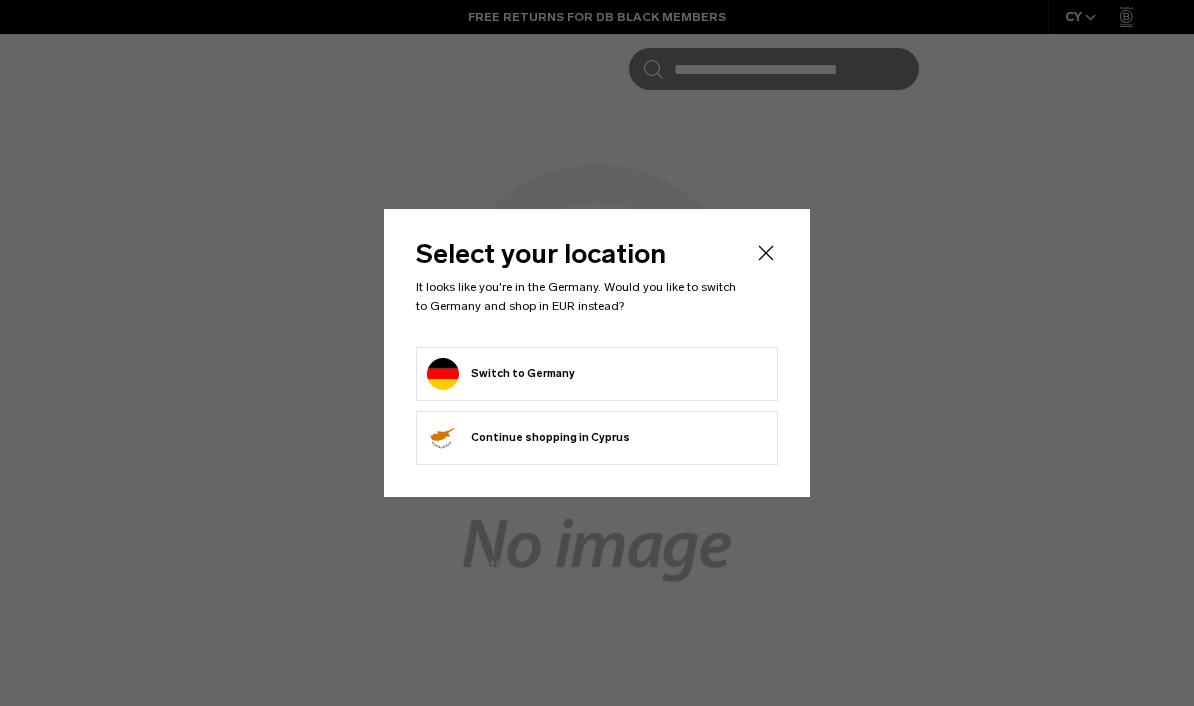 click on "Switch to Germany" at bounding box center (597, 374) 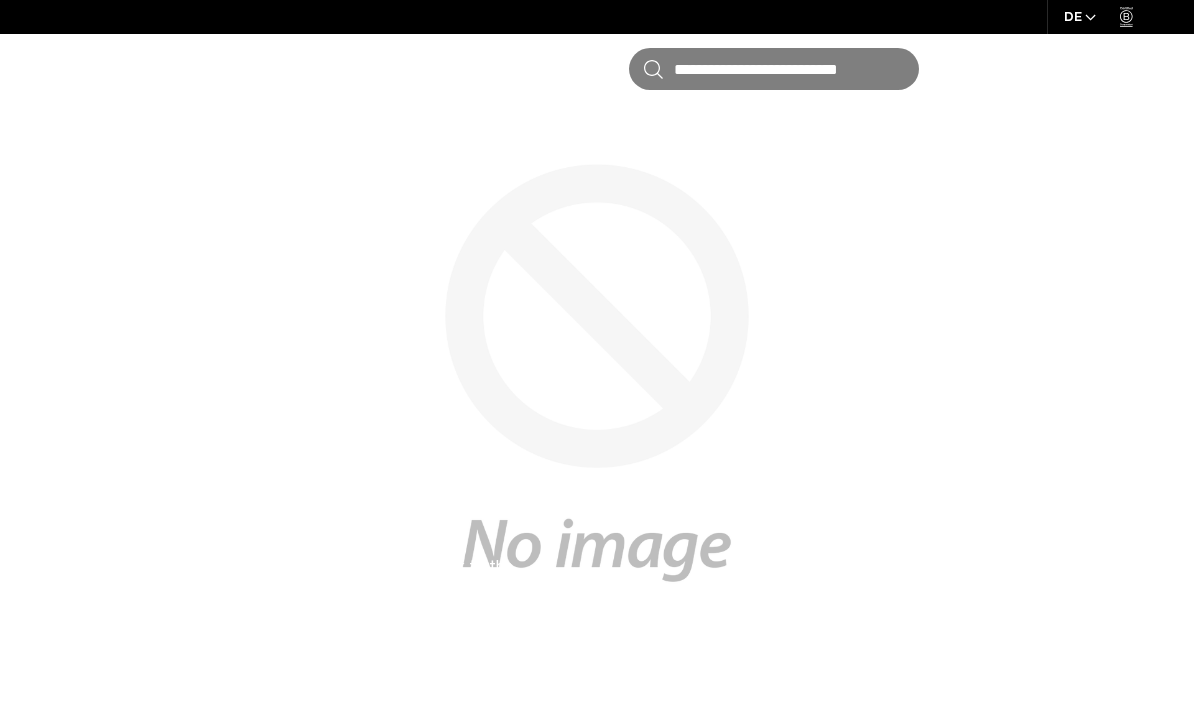 scroll, scrollTop: 0, scrollLeft: 0, axis: both 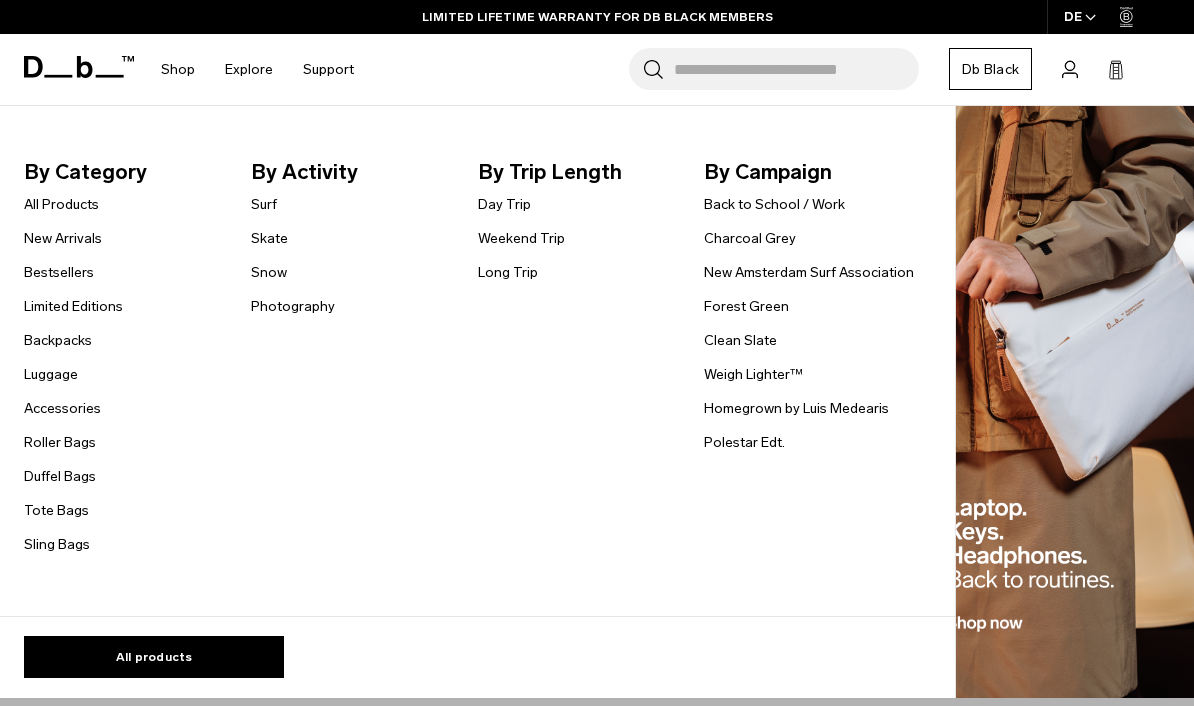 click on "Luggage" at bounding box center [51, 374] 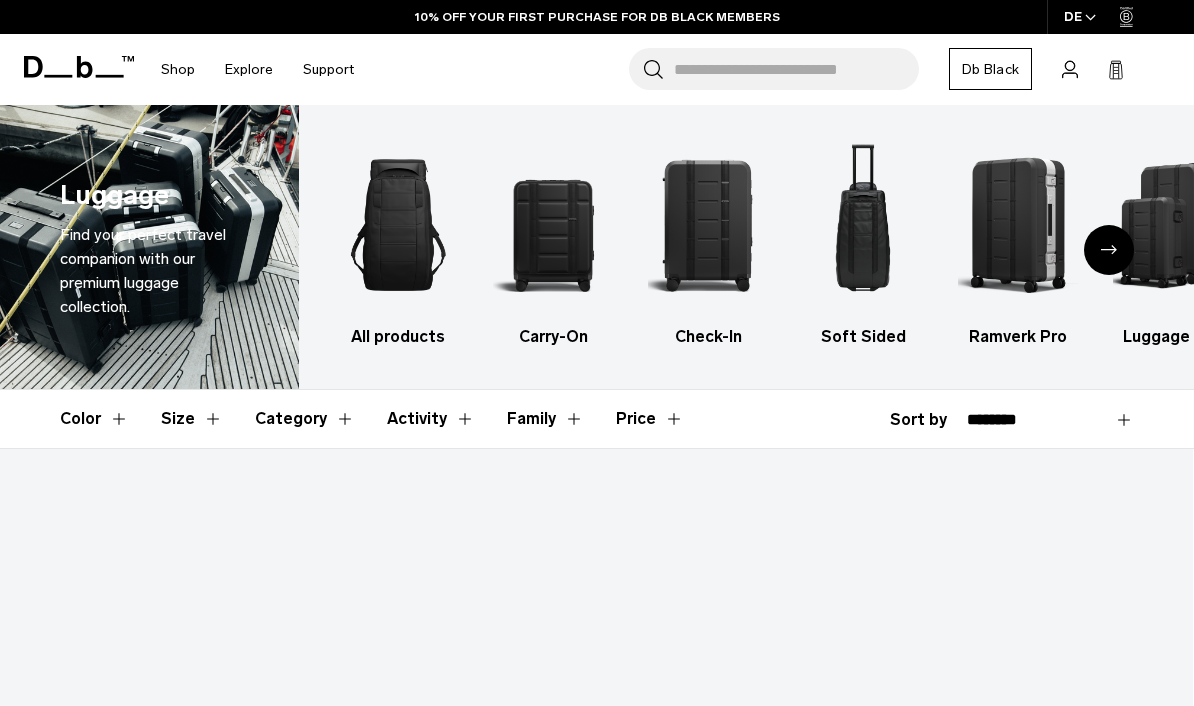 scroll, scrollTop: 0, scrollLeft: 0, axis: both 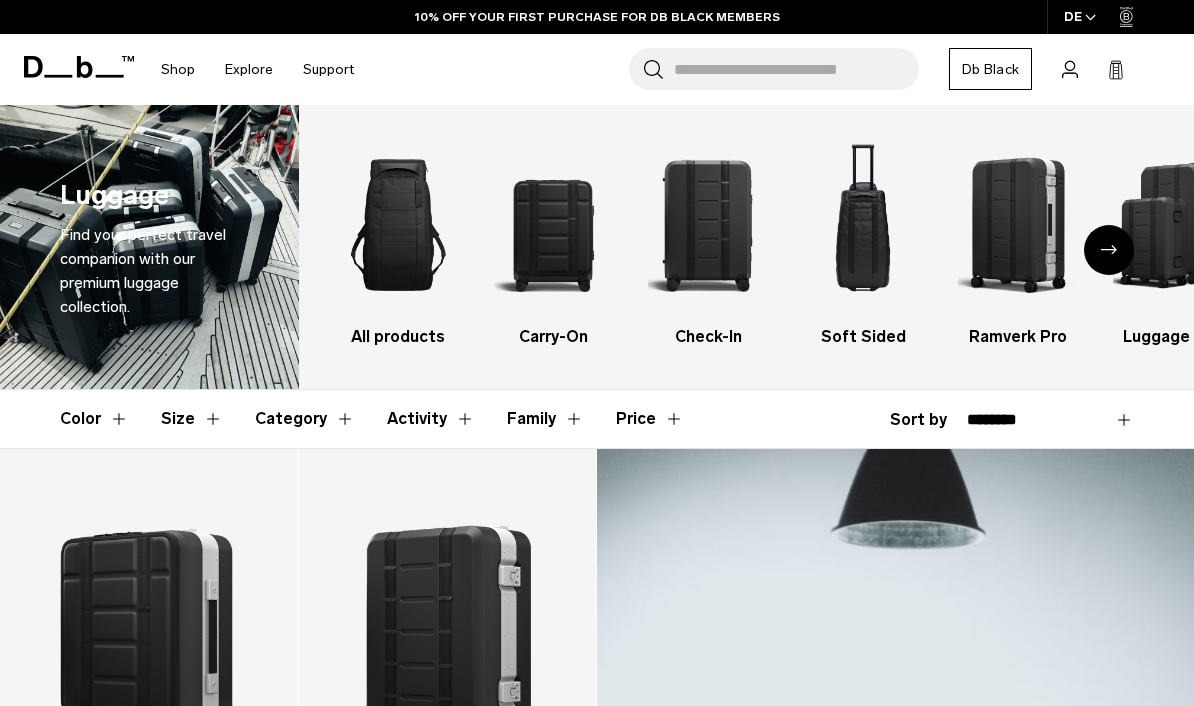 click at bounding box center (553, 225) 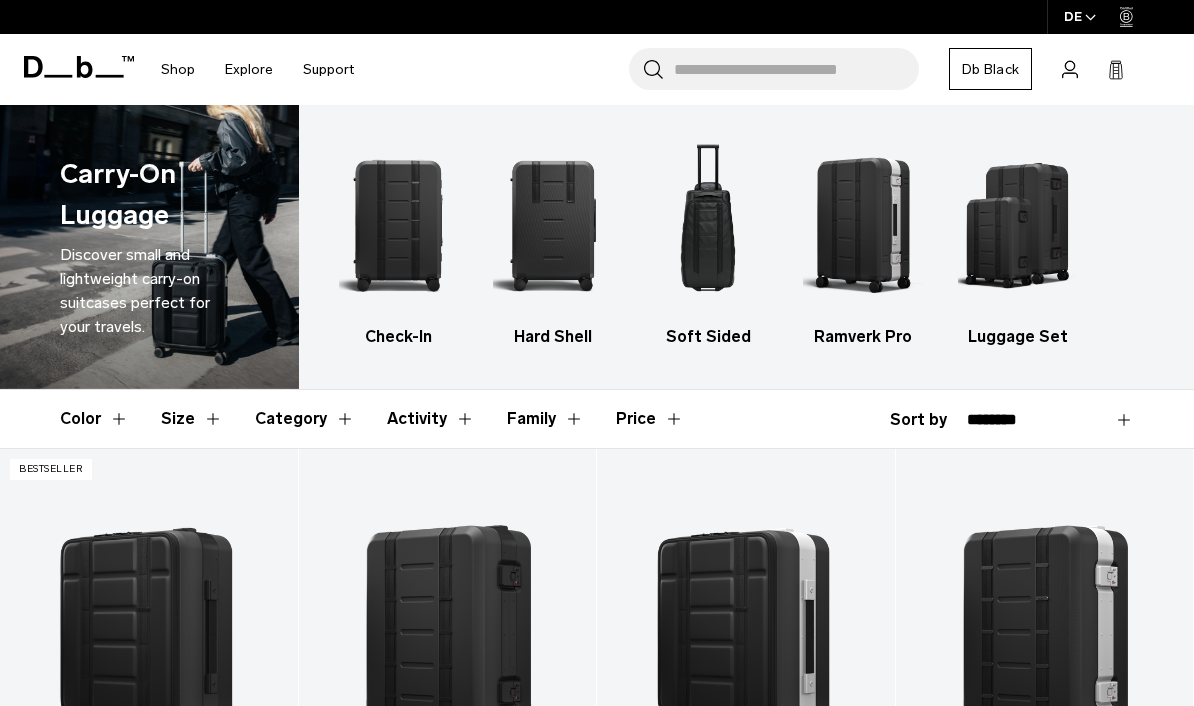 scroll, scrollTop: 215, scrollLeft: 0, axis: vertical 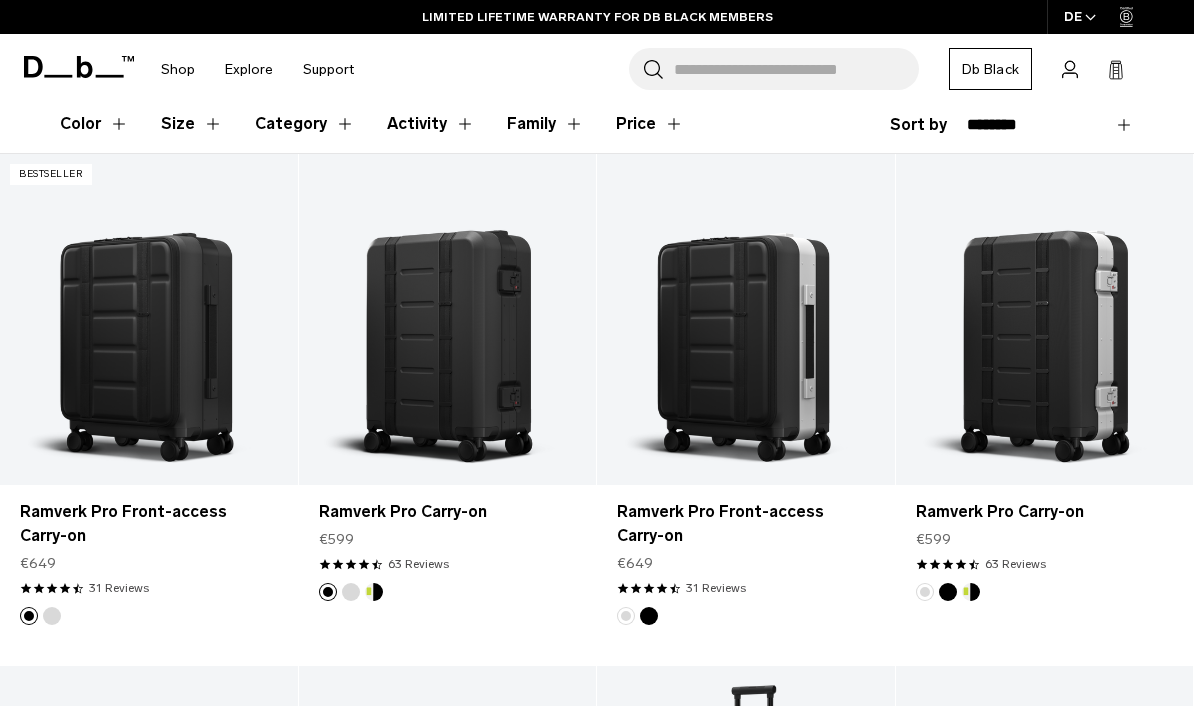 click on "Add to Cart" at bounding box center (149, 452) 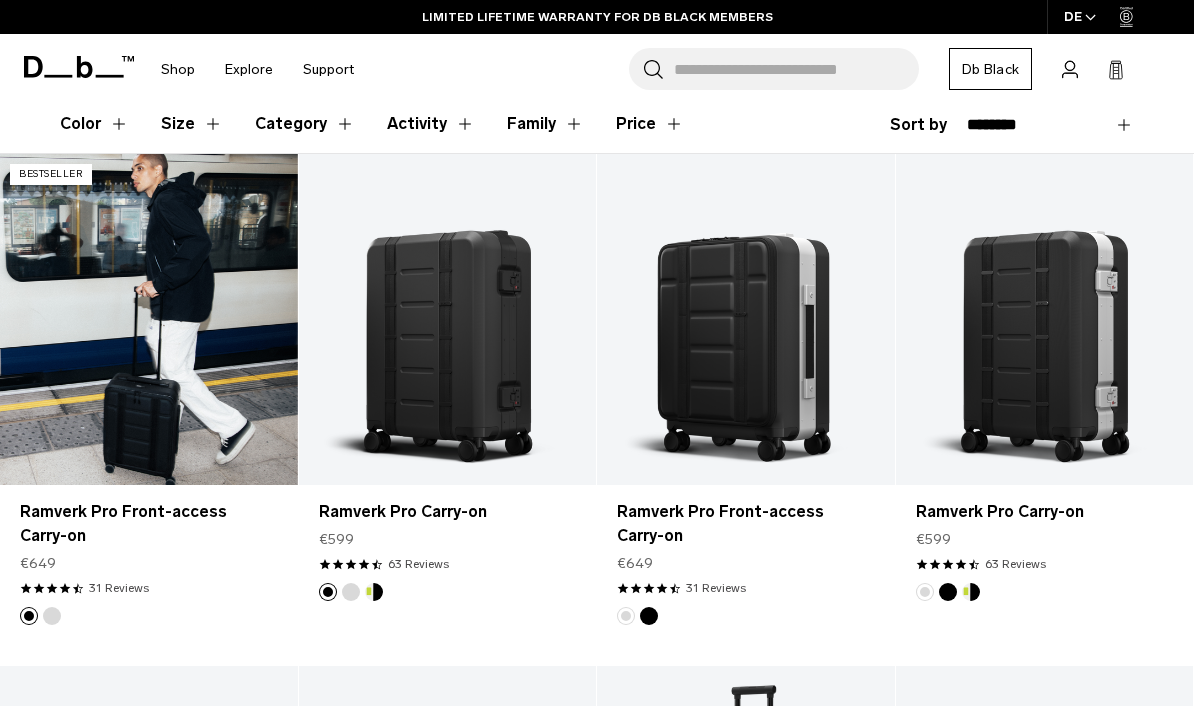 click at bounding box center (149, 319) 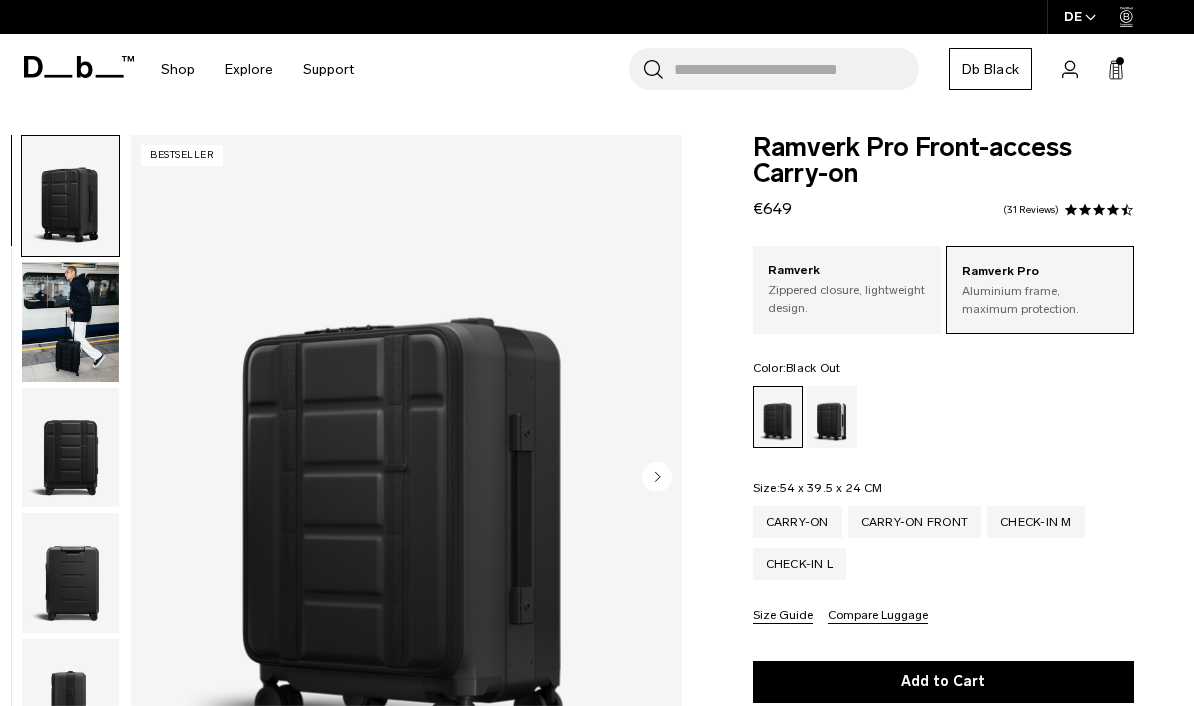 scroll, scrollTop: 37, scrollLeft: 0, axis: vertical 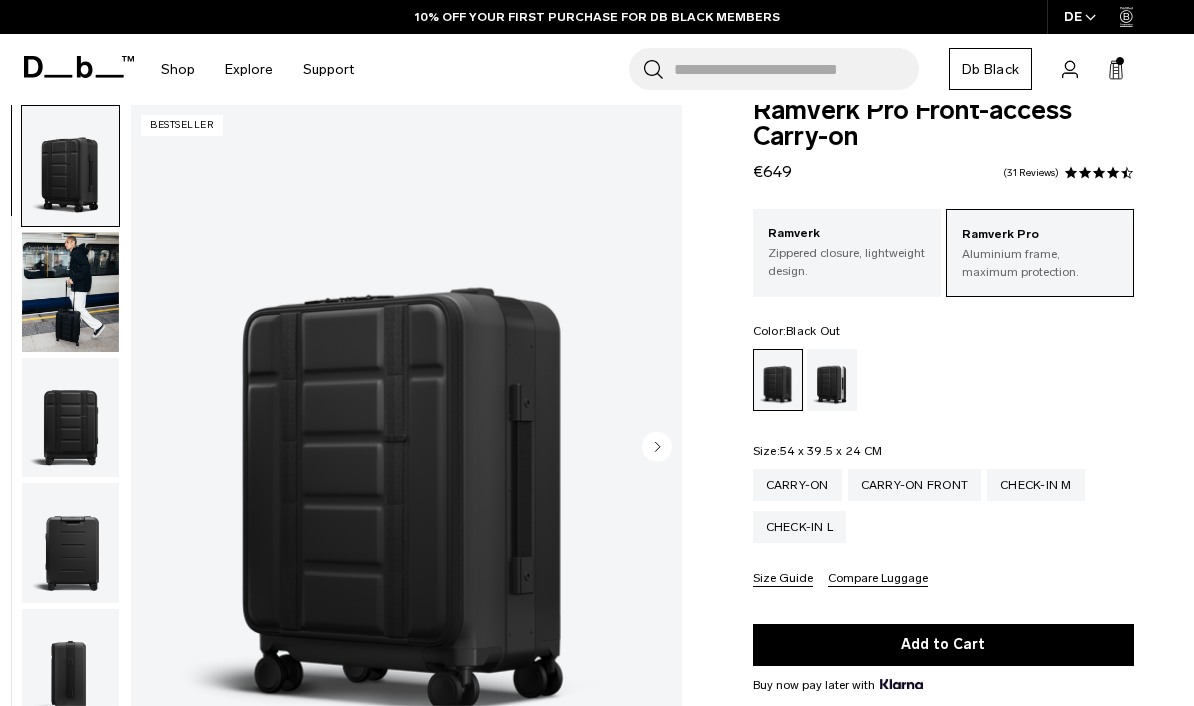 click at bounding box center (70, 292) 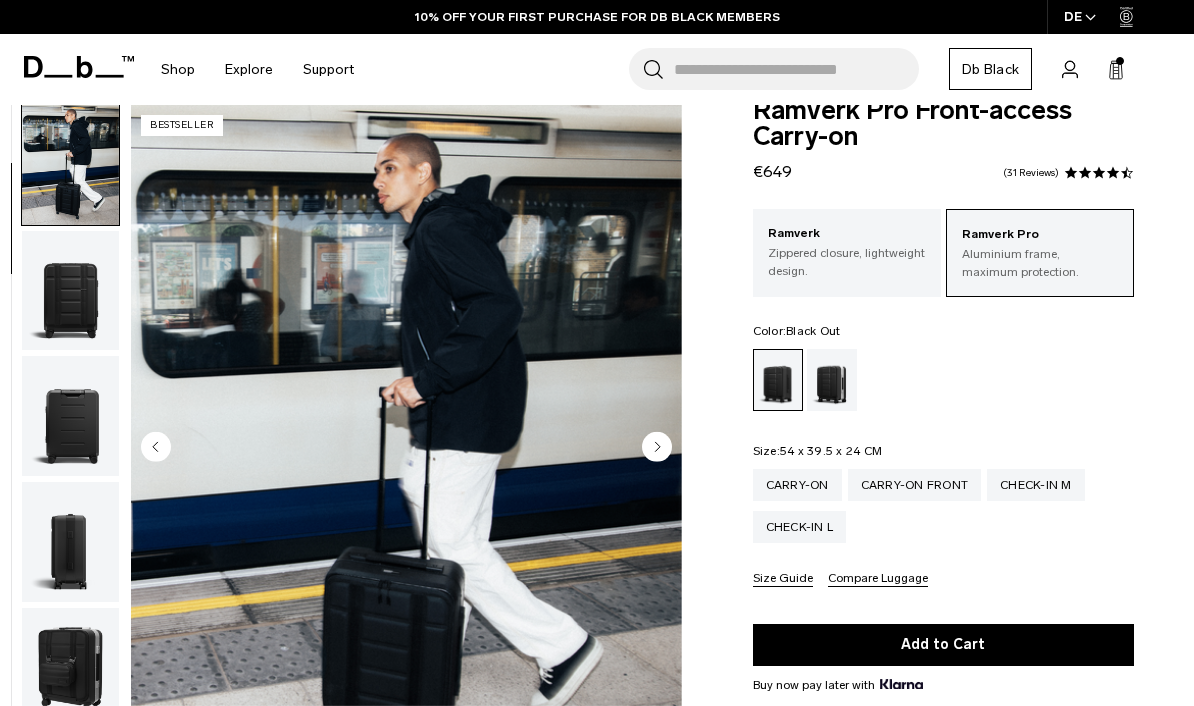 click at bounding box center [70, 291] 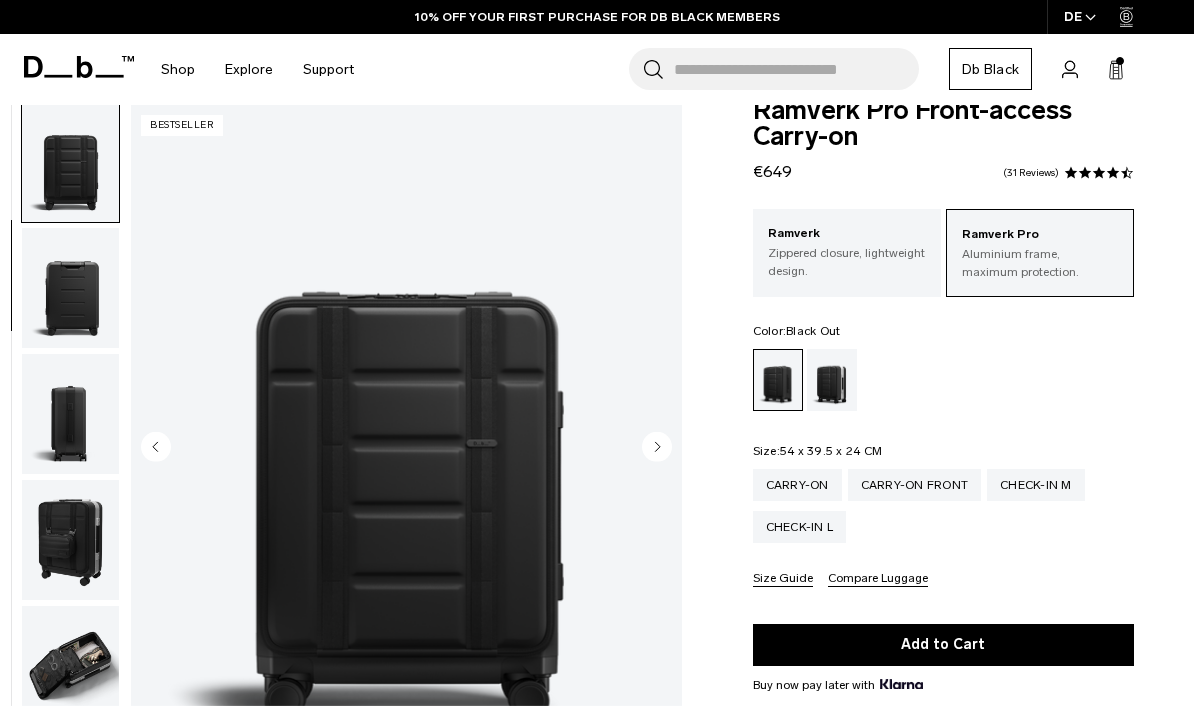 click at bounding box center (70, 288) 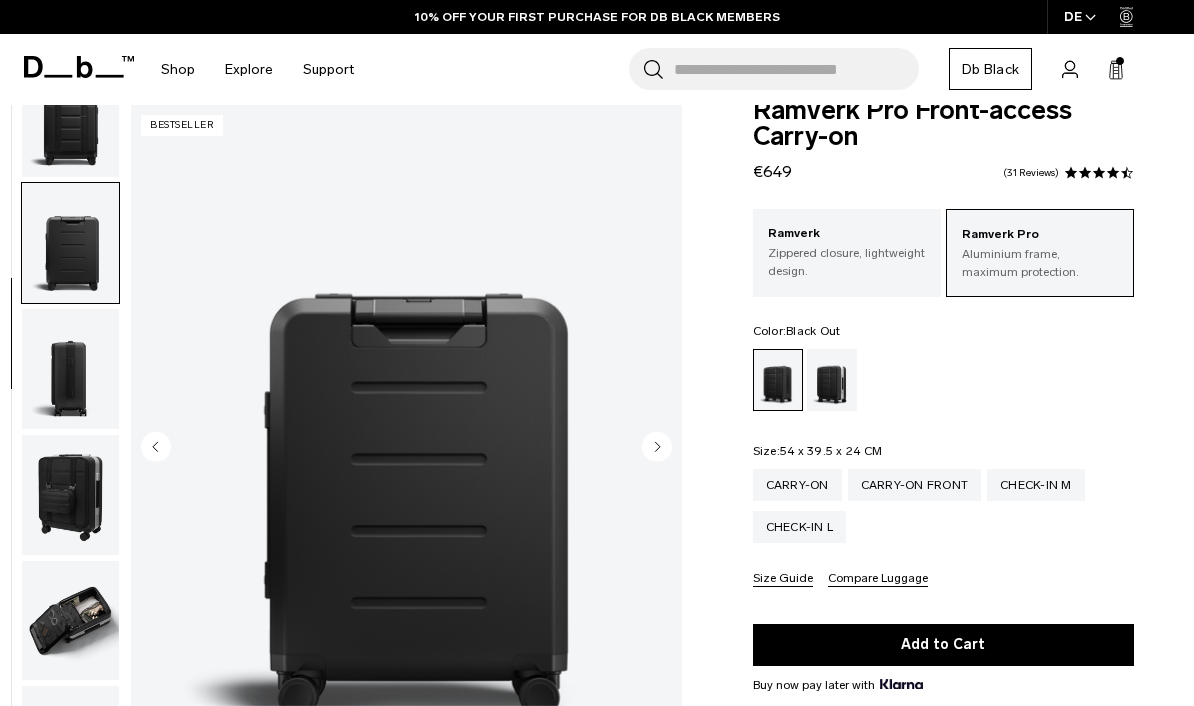 scroll, scrollTop: 382, scrollLeft: 0, axis: vertical 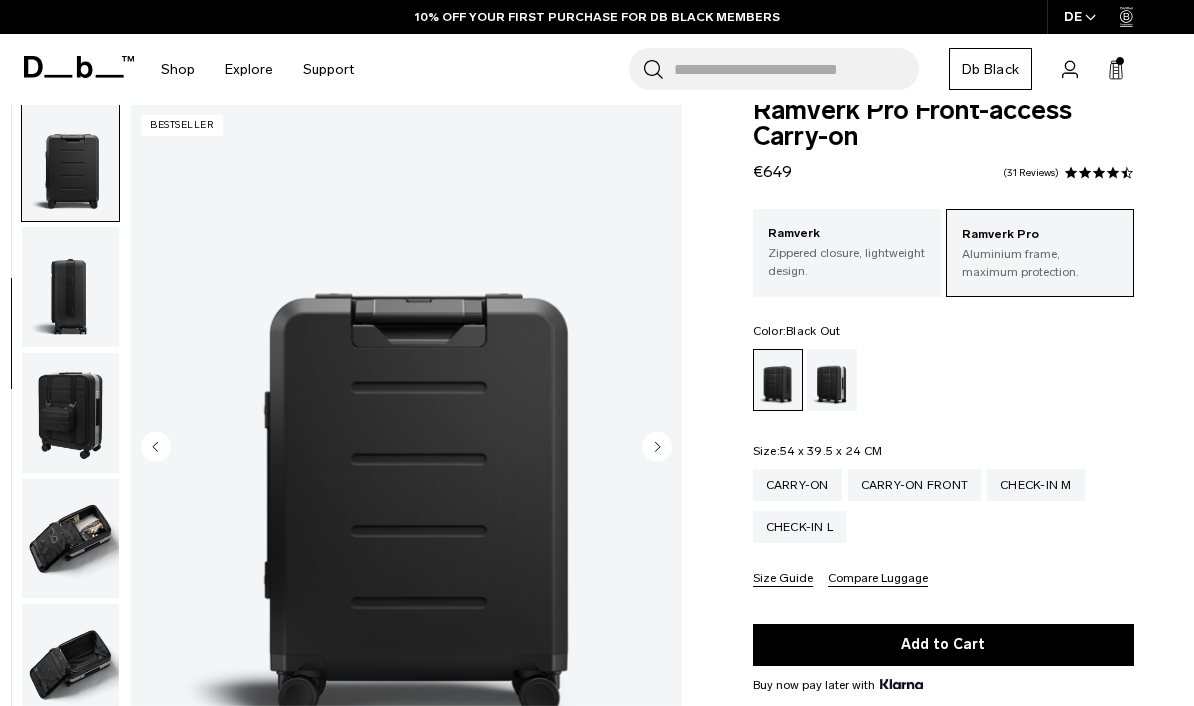 click at bounding box center [70, 287] 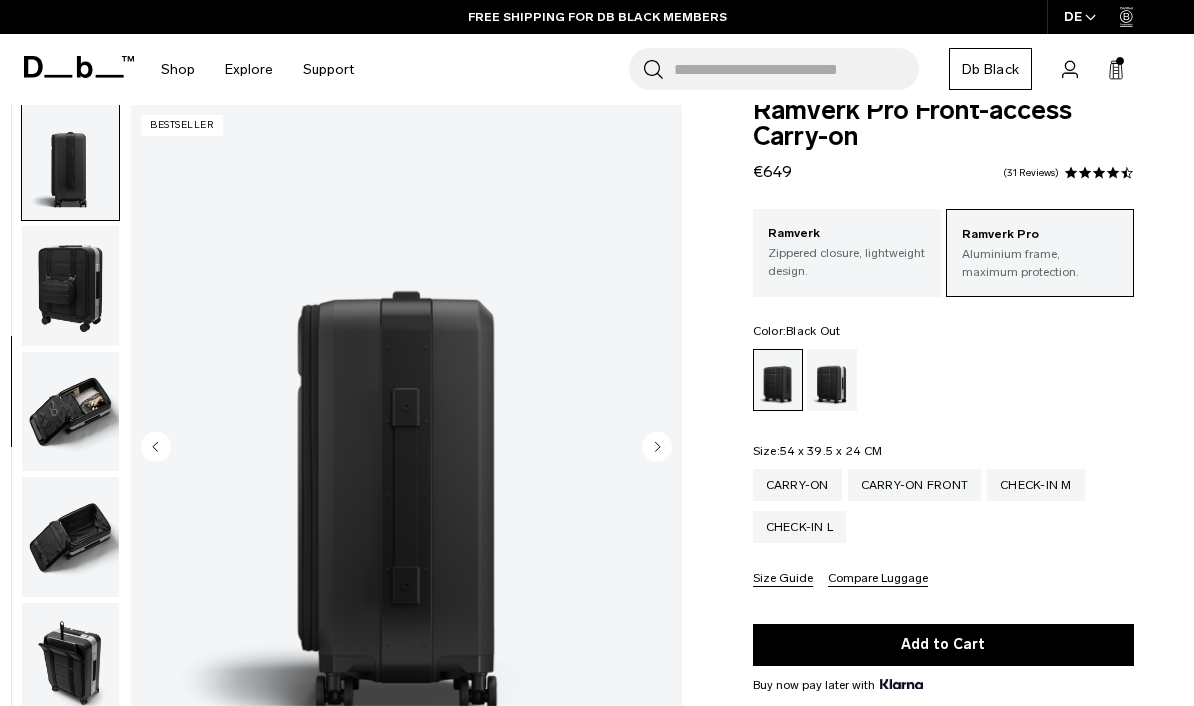 click at bounding box center [70, 286] 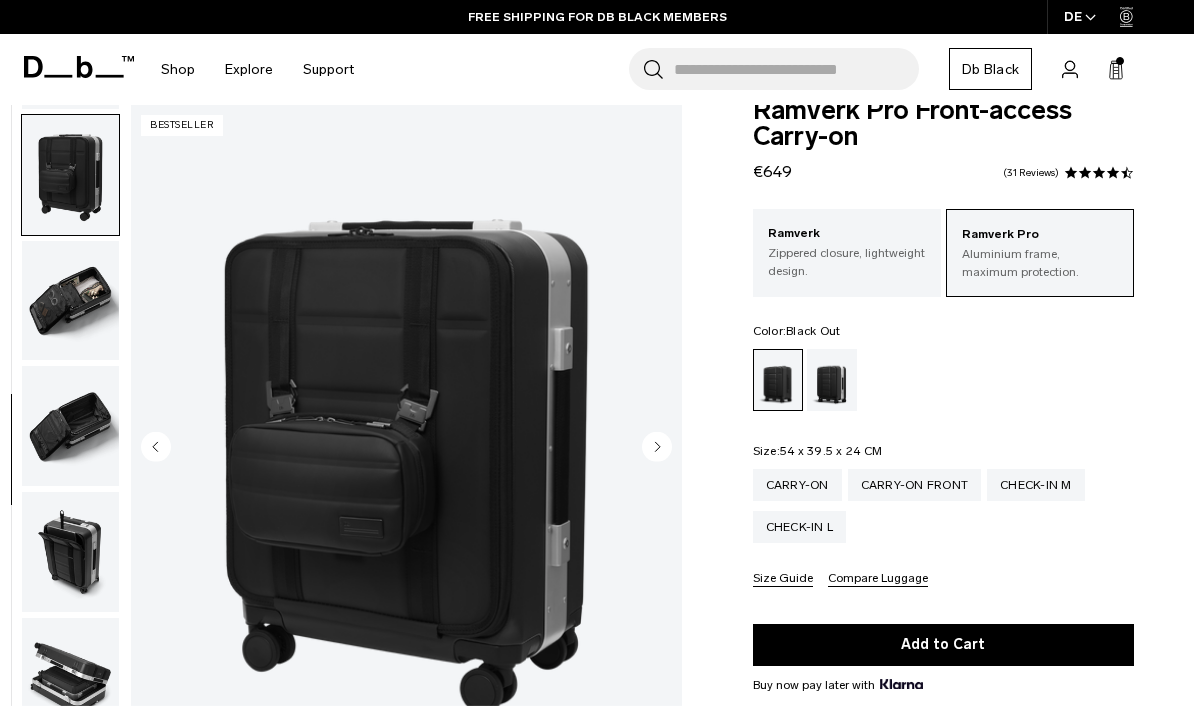 scroll, scrollTop: 636, scrollLeft: 0, axis: vertical 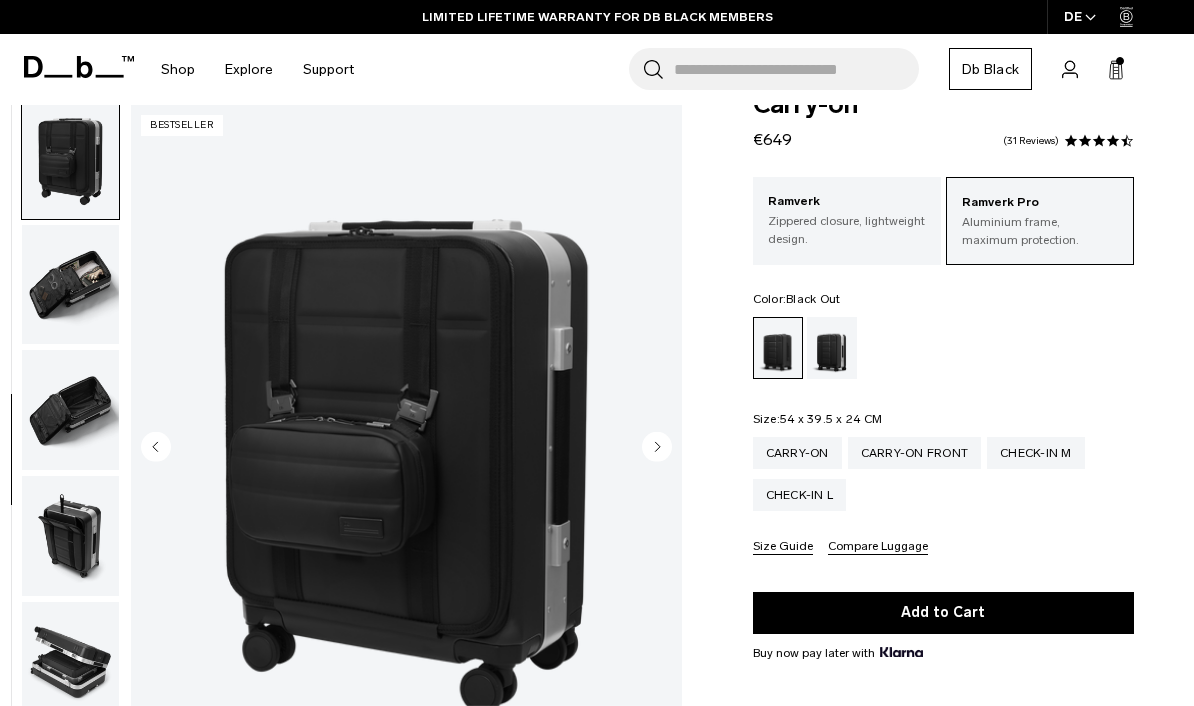 click at bounding box center (70, 285) 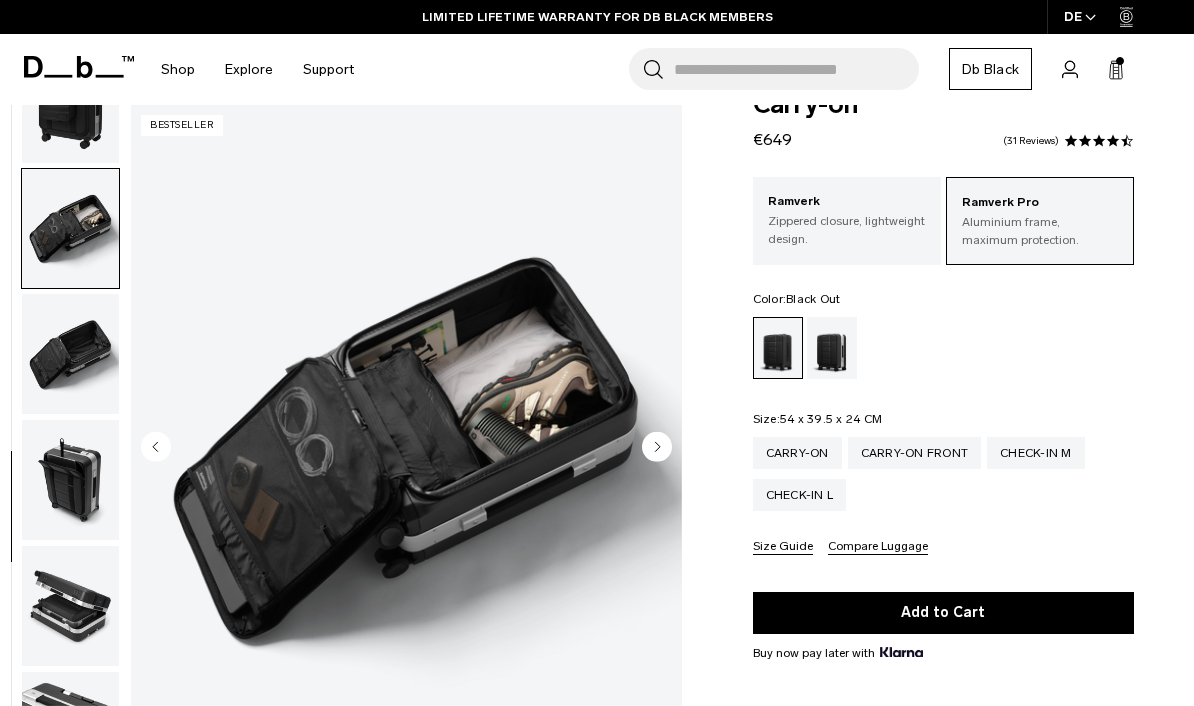 scroll, scrollTop: 708, scrollLeft: 0, axis: vertical 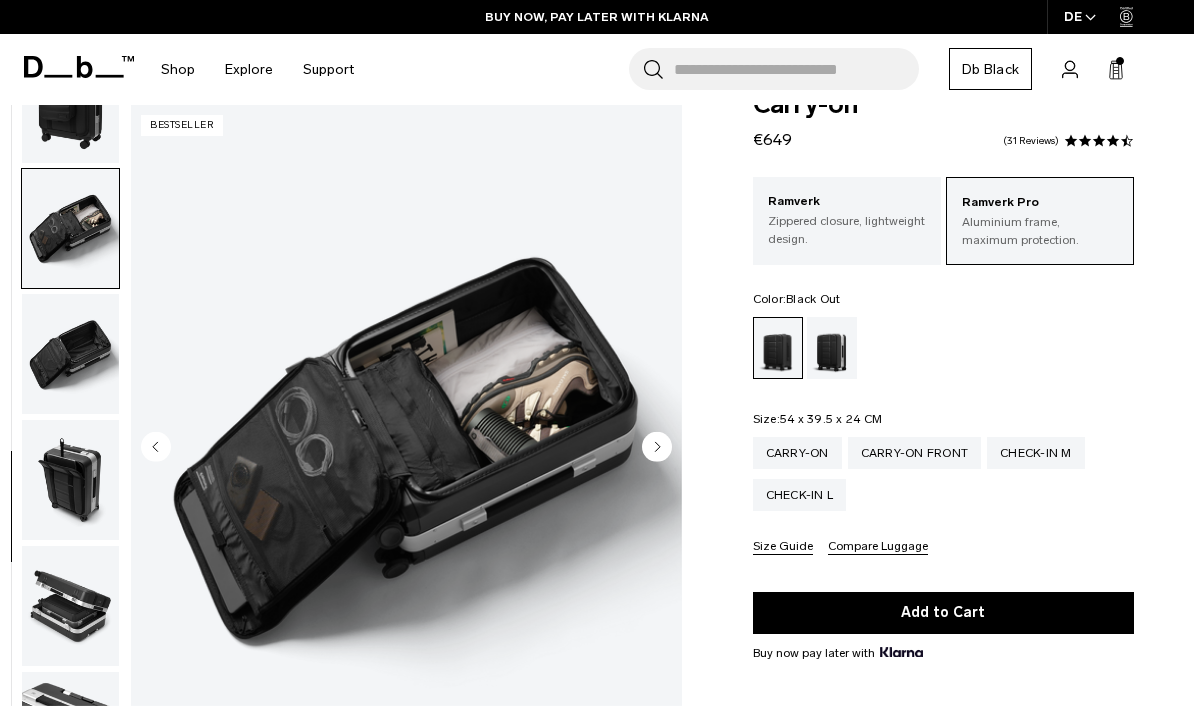 click at bounding box center (70, 354) 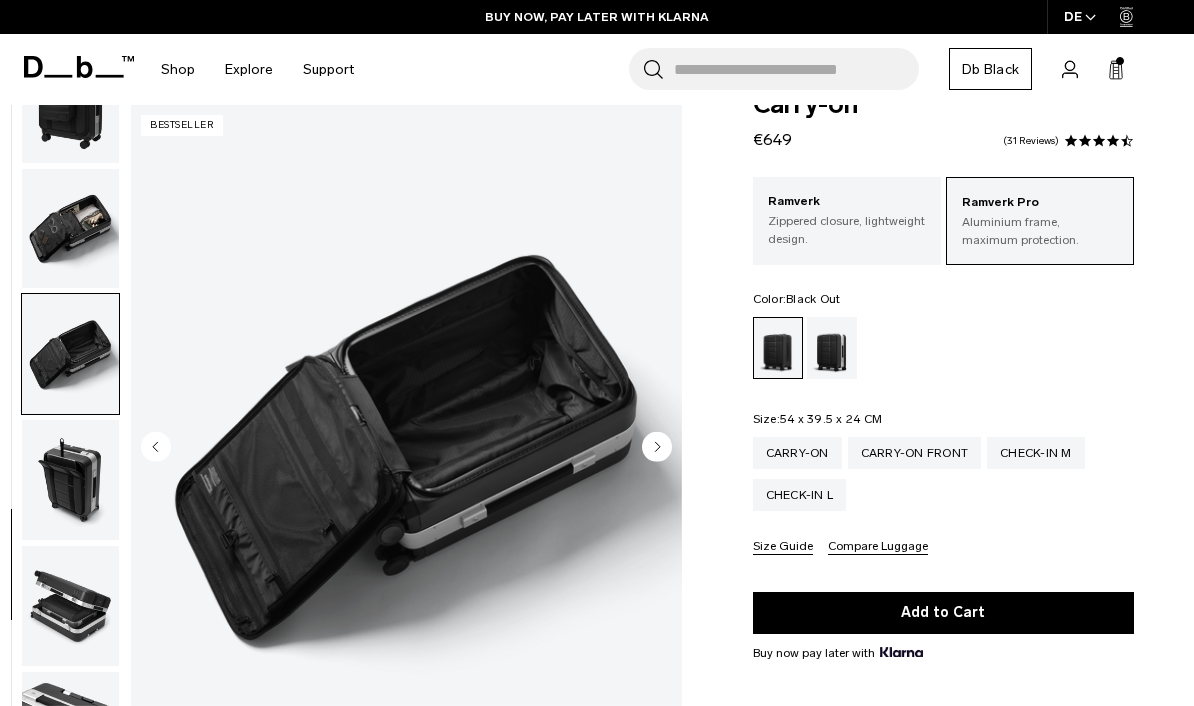 click at bounding box center [70, 480] 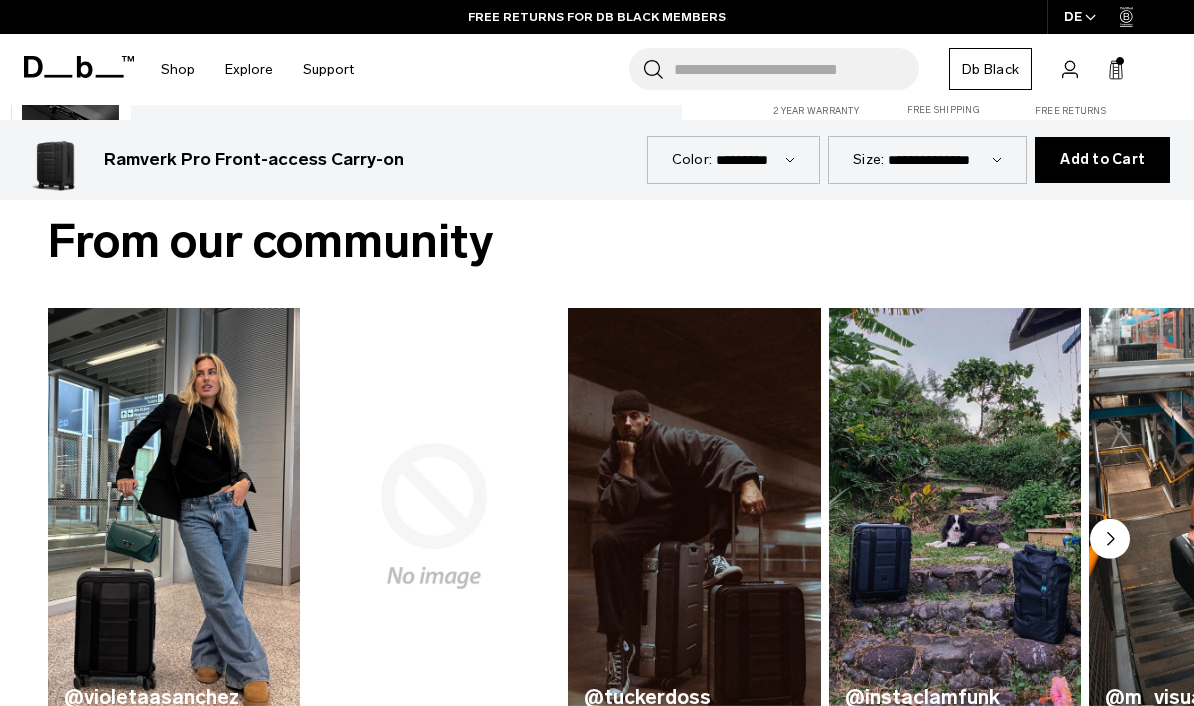 scroll, scrollTop: 868, scrollLeft: 0, axis: vertical 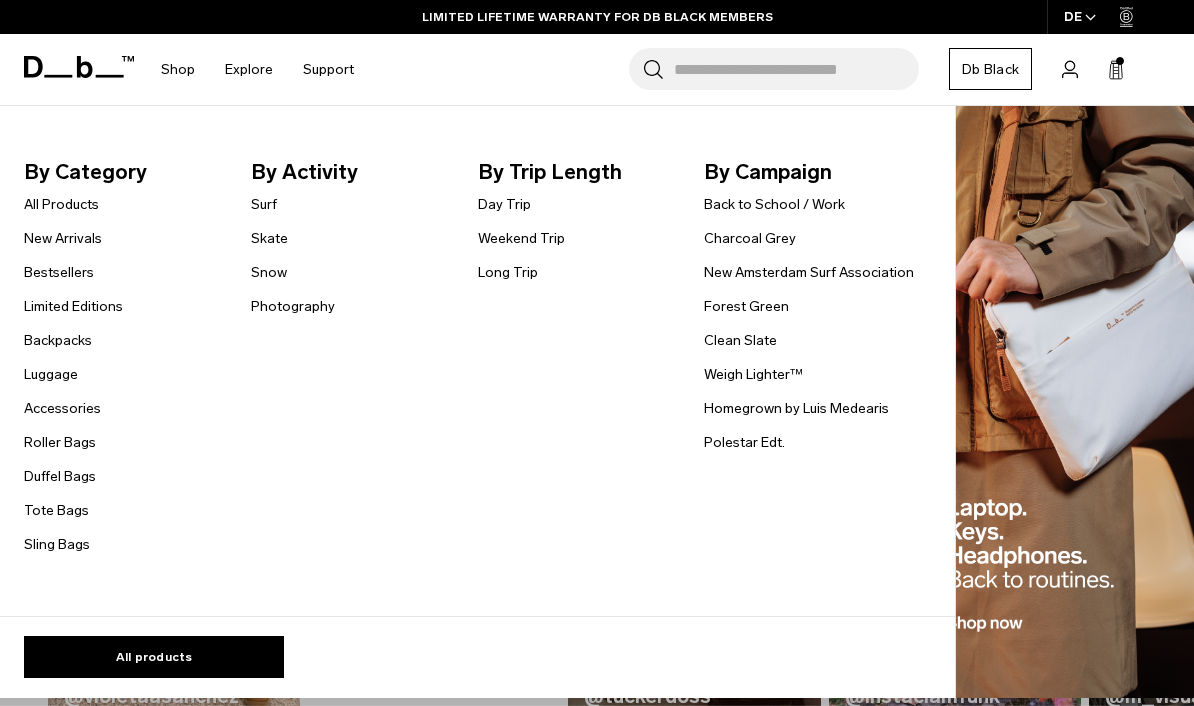 click on "Luggage" at bounding box center [51, 374] 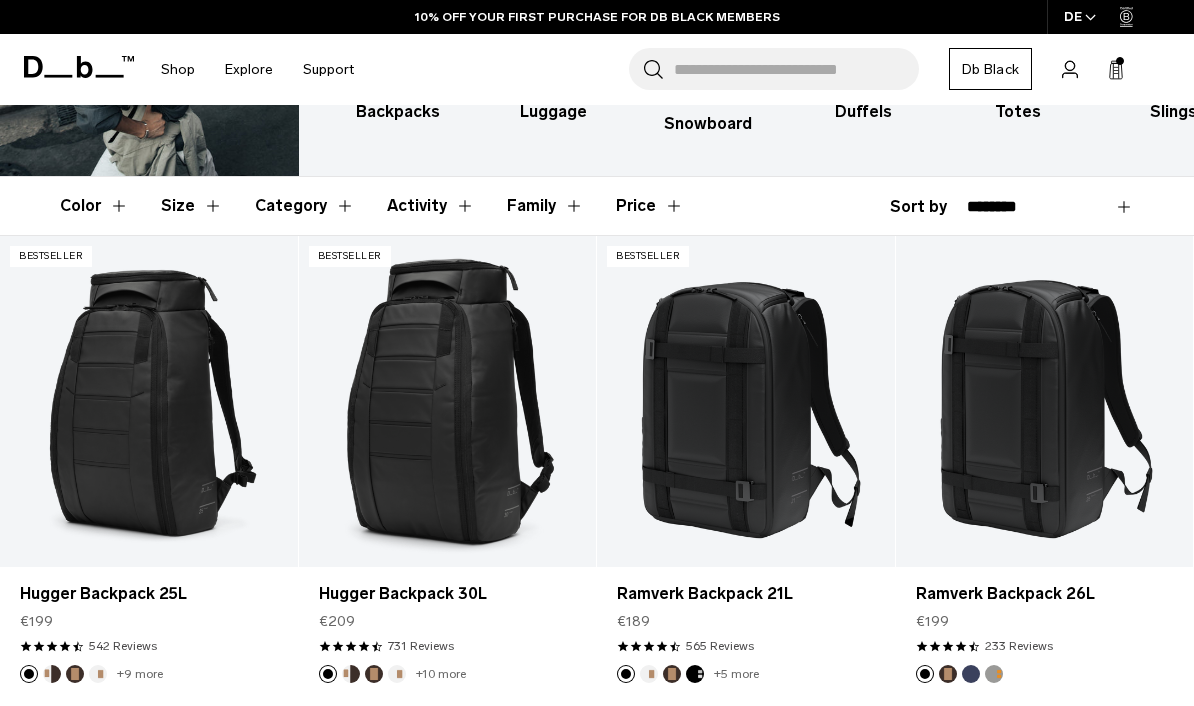 scroll, scrollTop: 237, scrollLeft: 0, axis: vertical 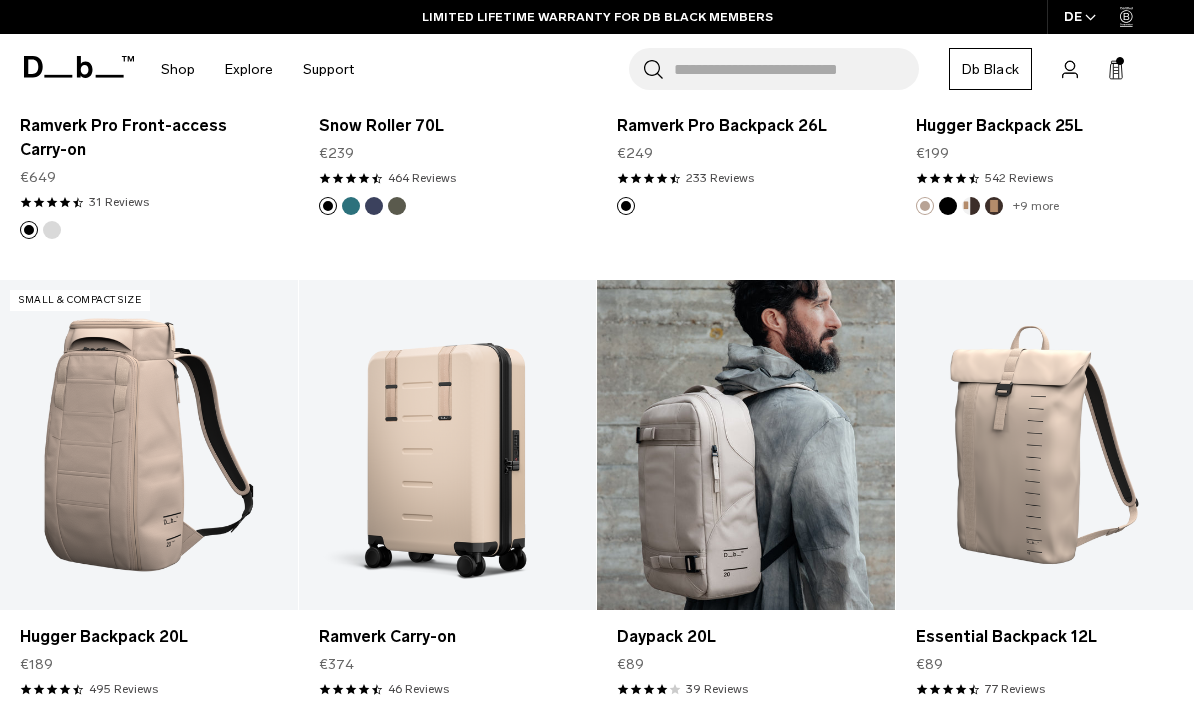 click at bounding box center (746, 445) 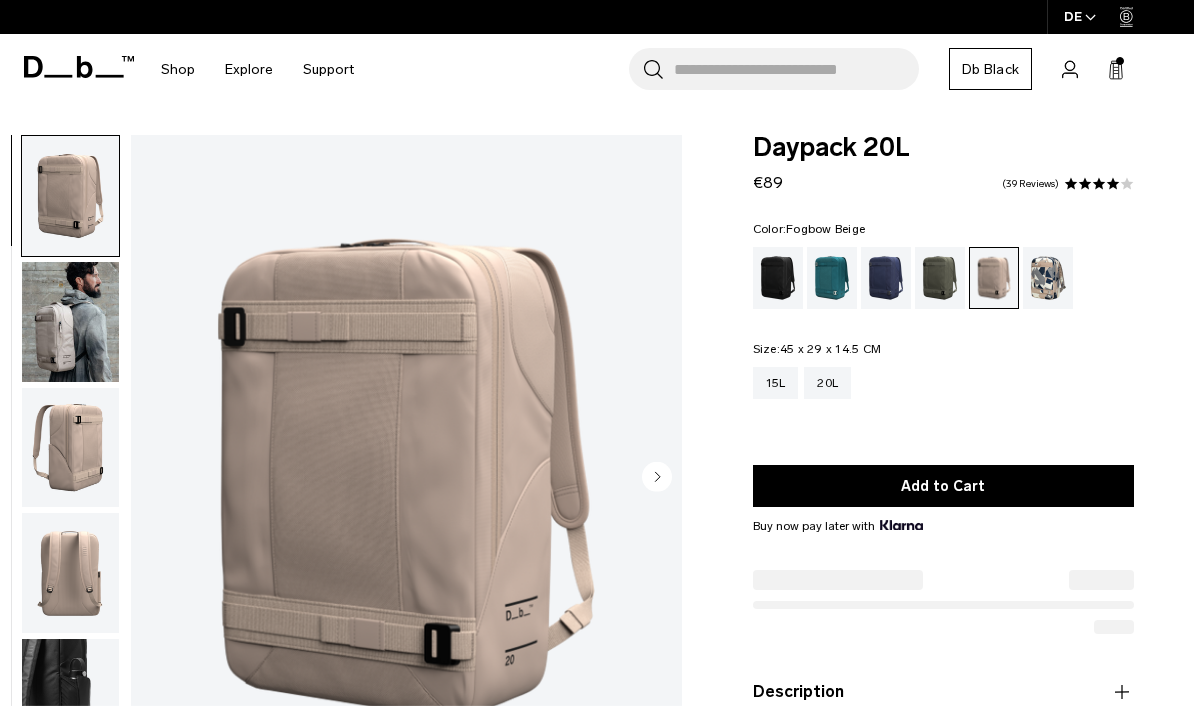 scroll, scrollTop: 0, scrollLeft: 0, axis: both 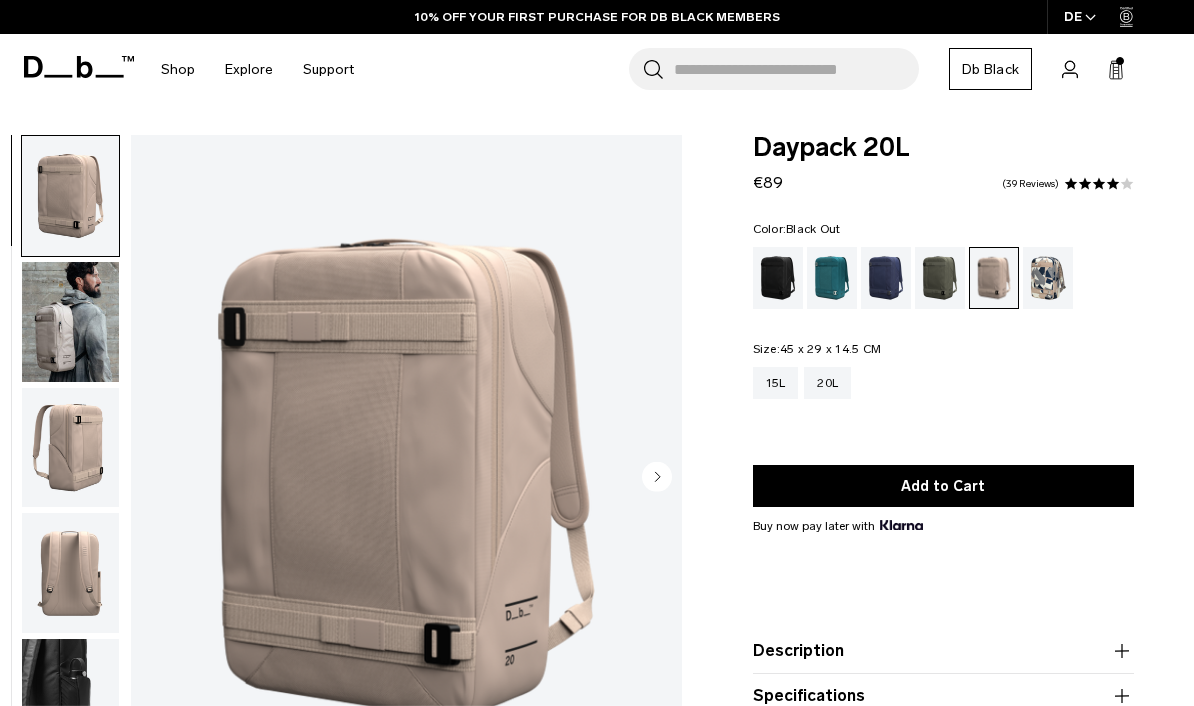 click at bounding box center [778, 278] 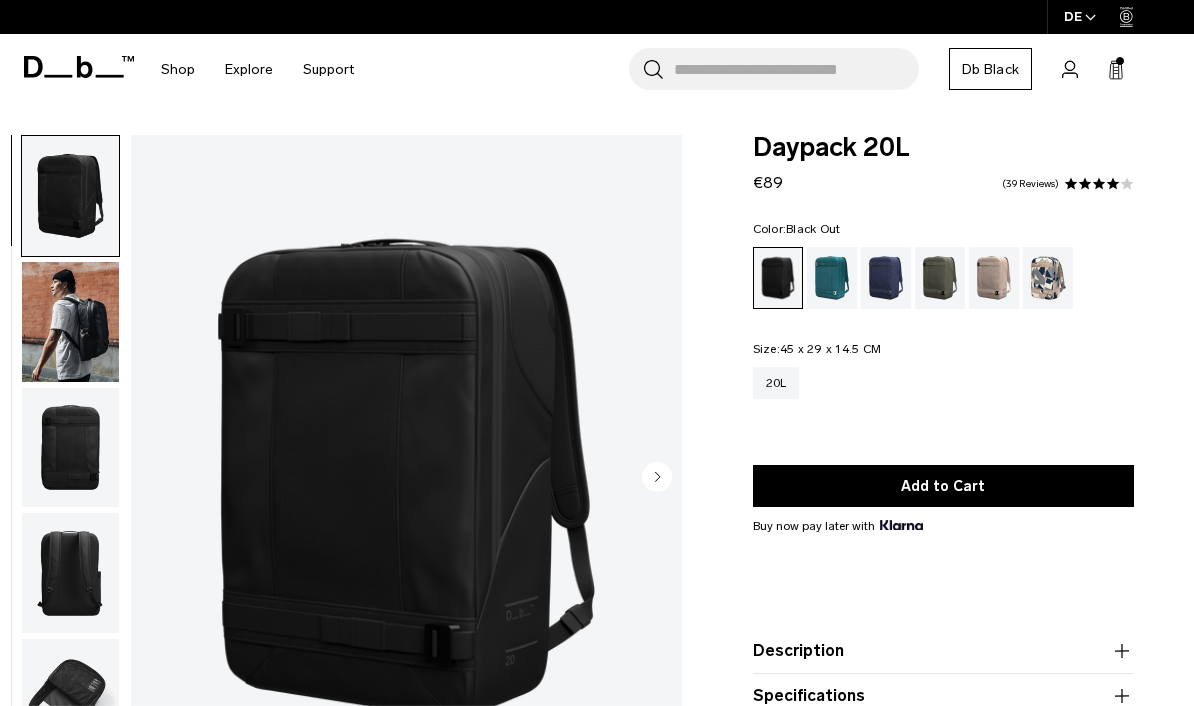 scroll, scrollTop: 0, scrollLeft: 0, axis: both 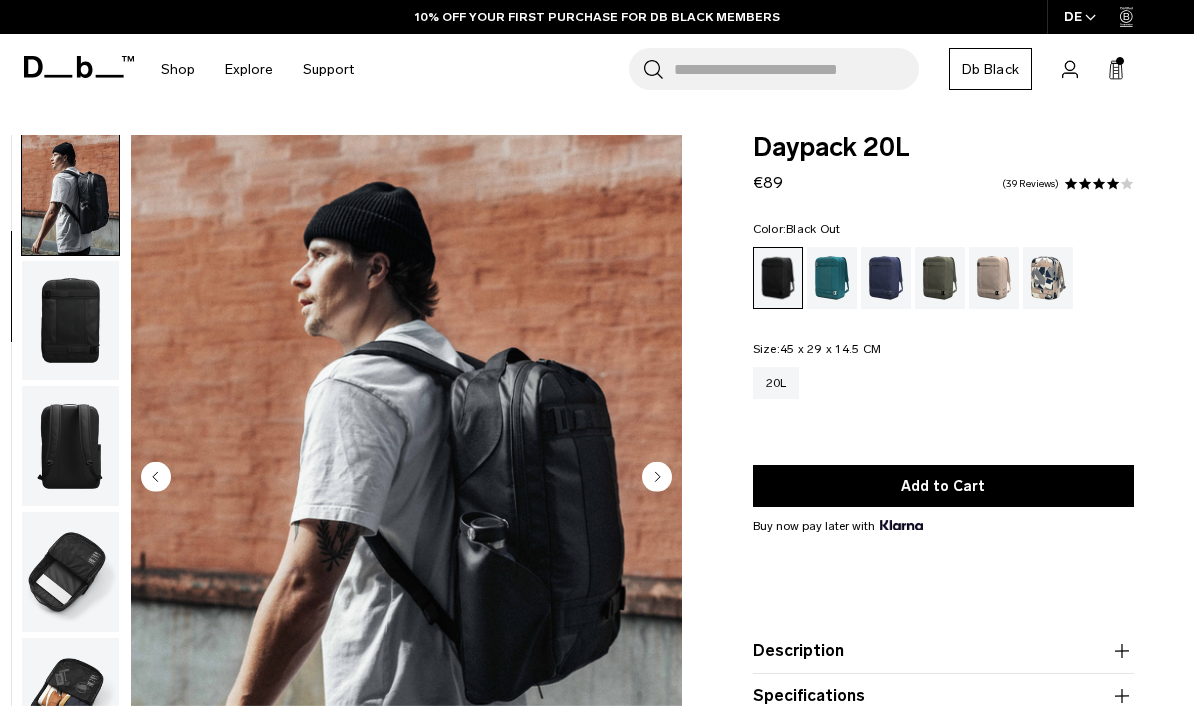 click at bounding box center (70, 321) 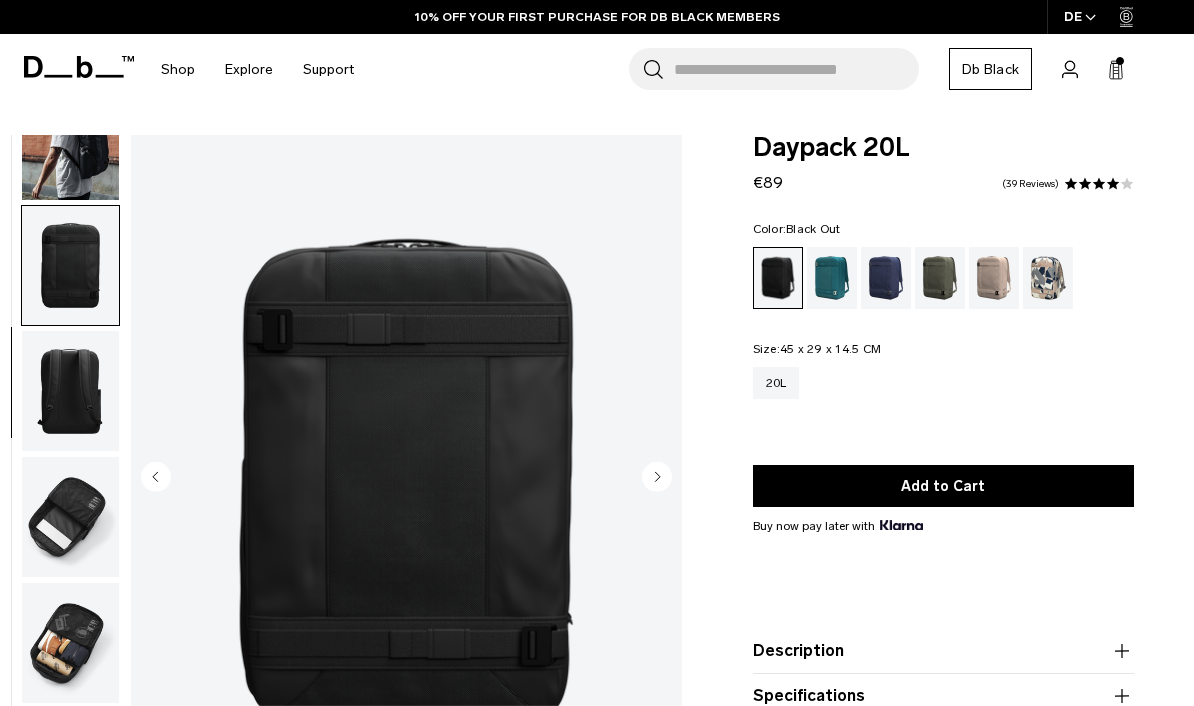 scroll, scrollTop: 195, scrollLeft: 0, axis: vertical 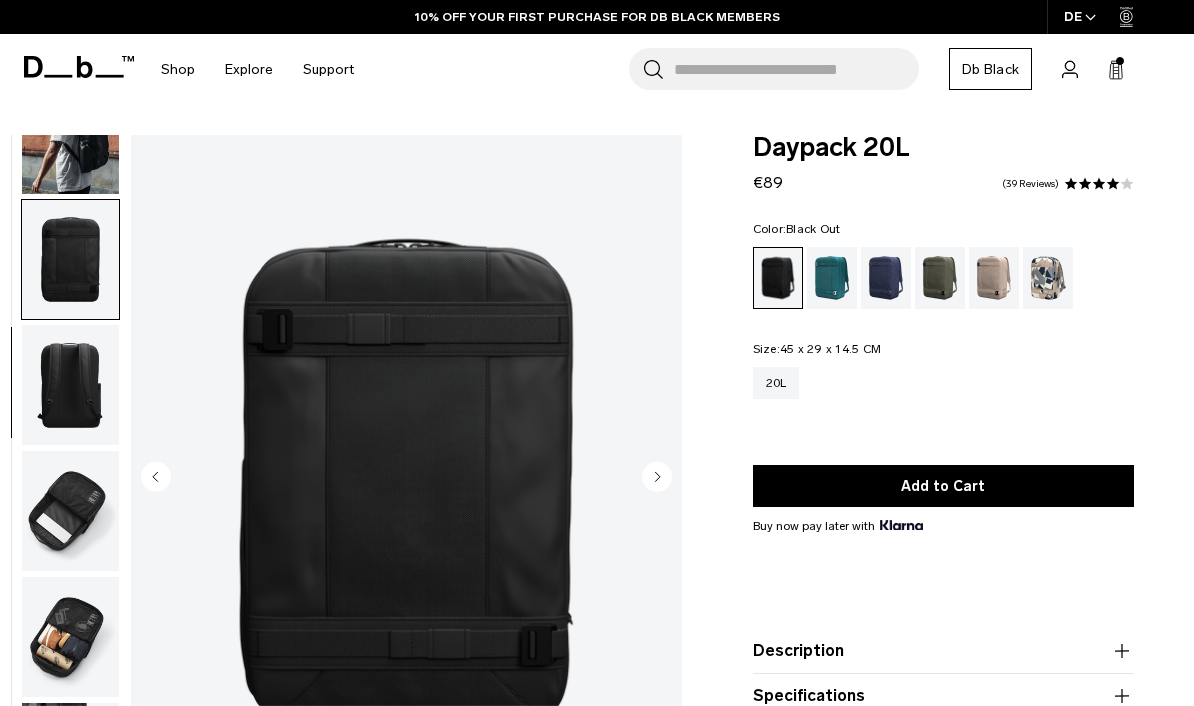 click at bounding box center [70, 385] 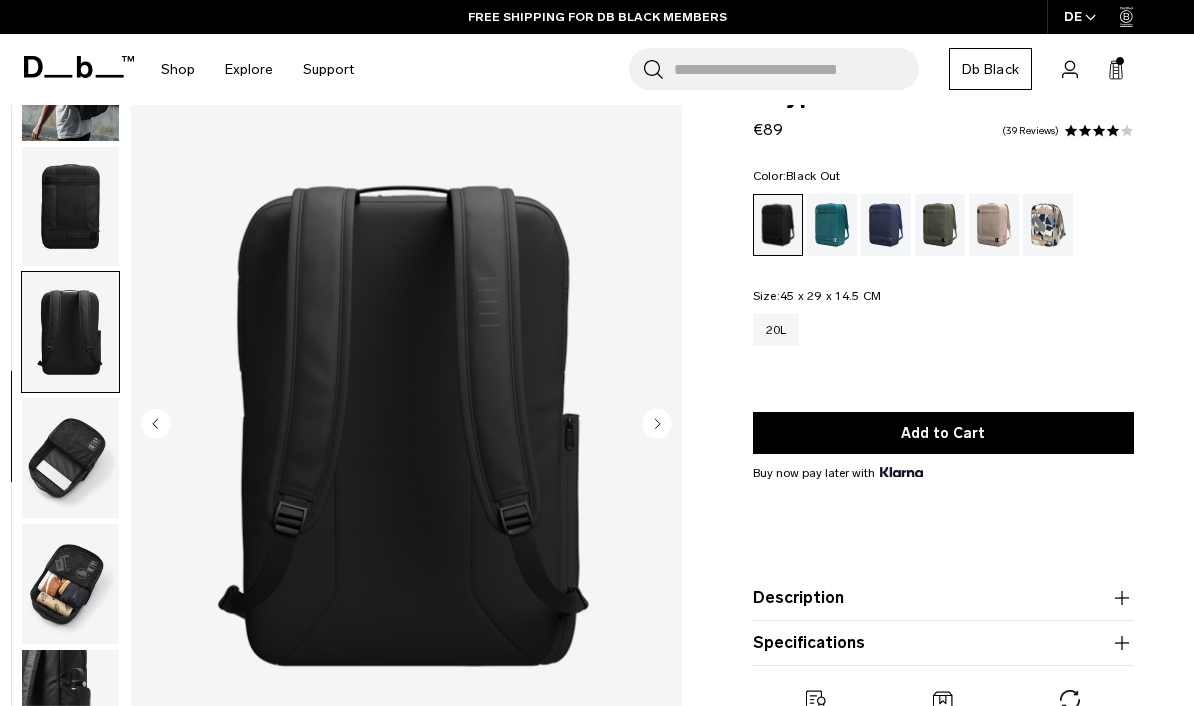 scroll, scrollTop: 54, scrollLeft: 0, axis: vertical 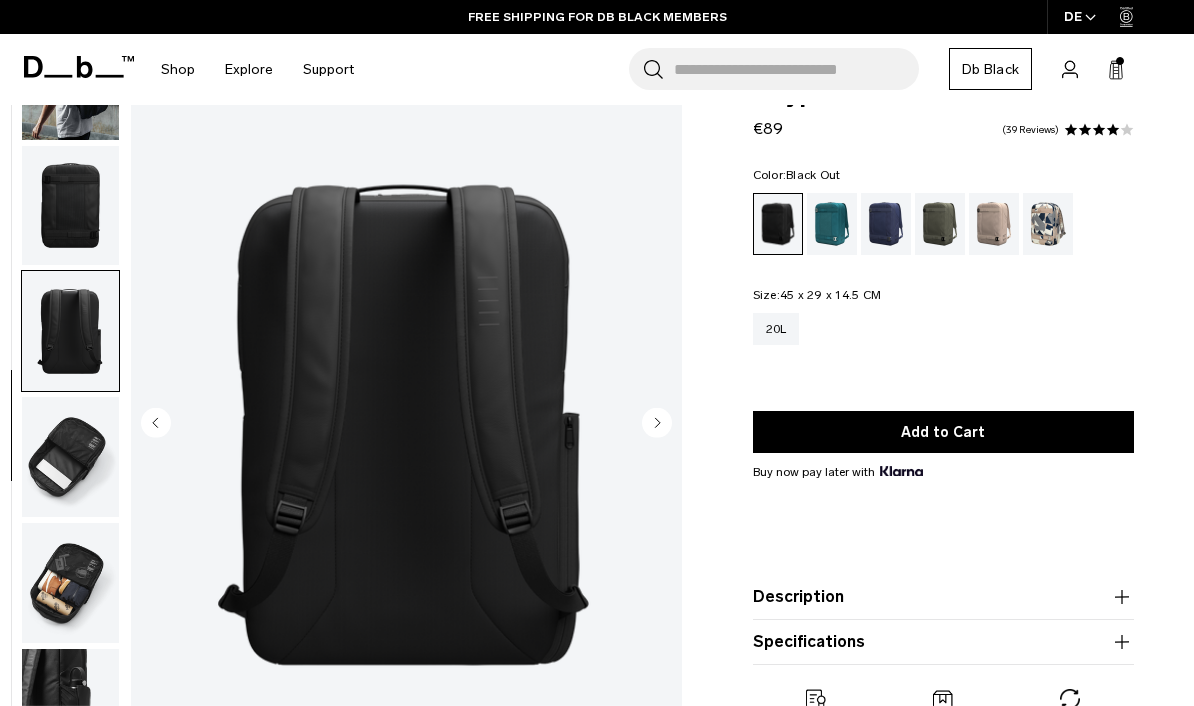 click at bounding box center (70, 457) 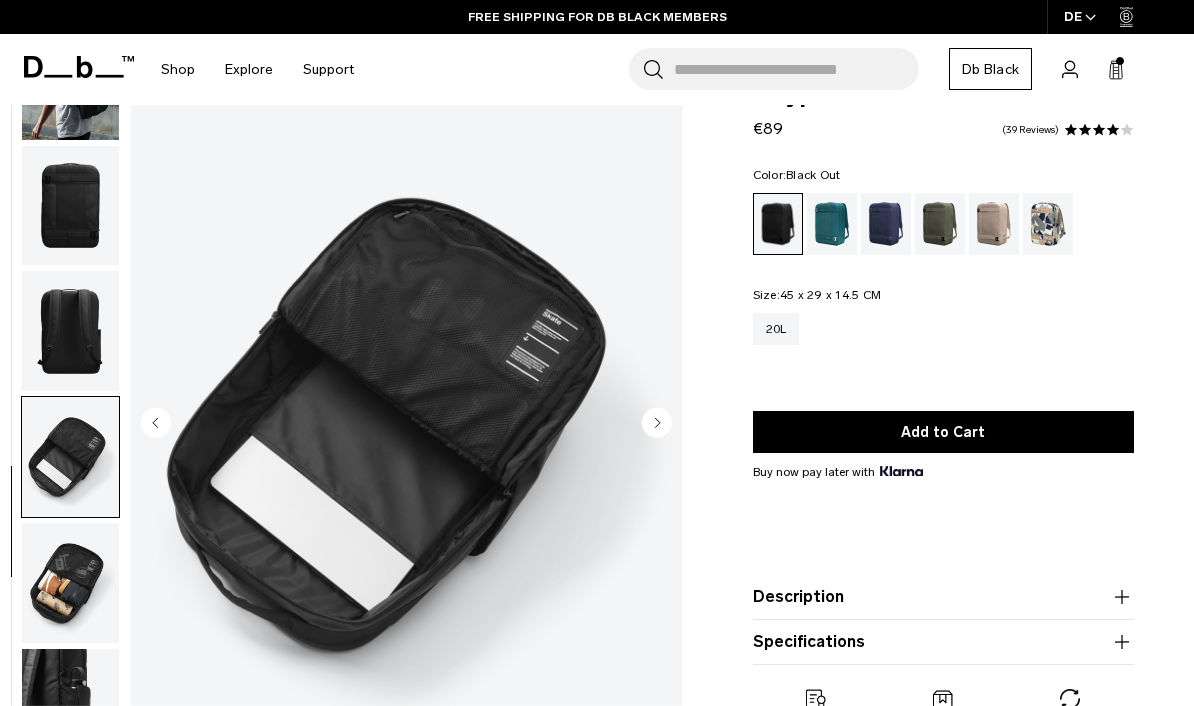 click at bounding box center [70, 583] 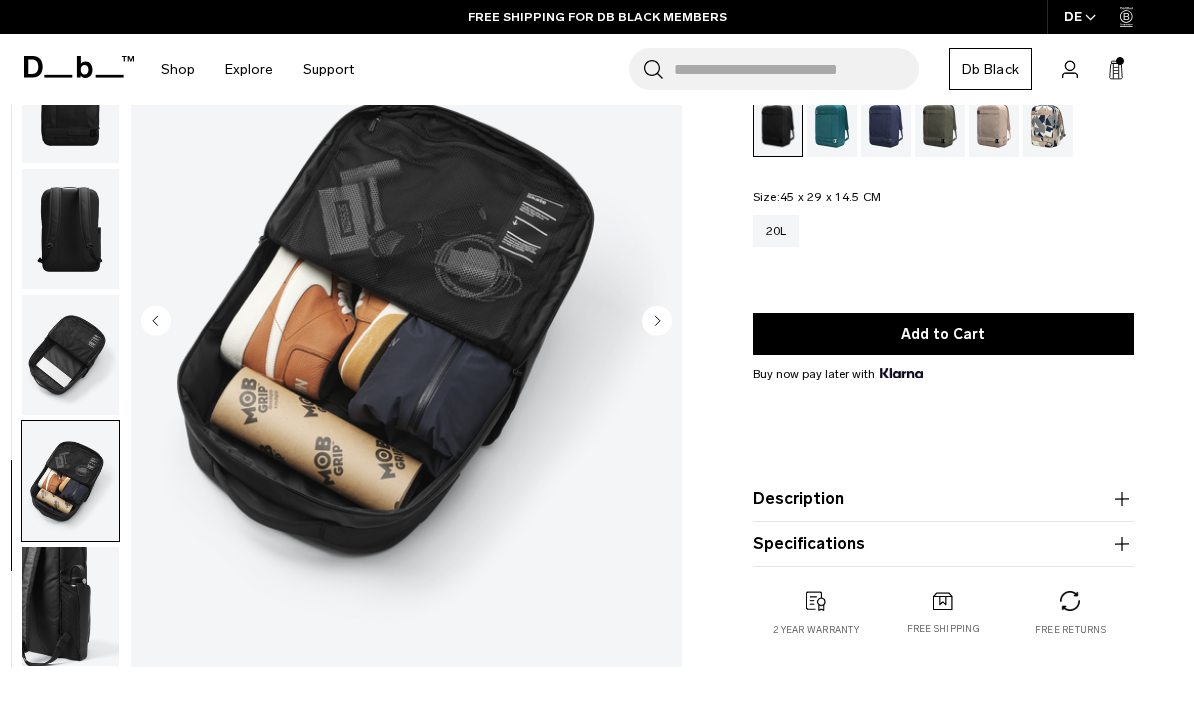 scroll, scrollTop: 161, scrollLeft: 0, axis: vertical 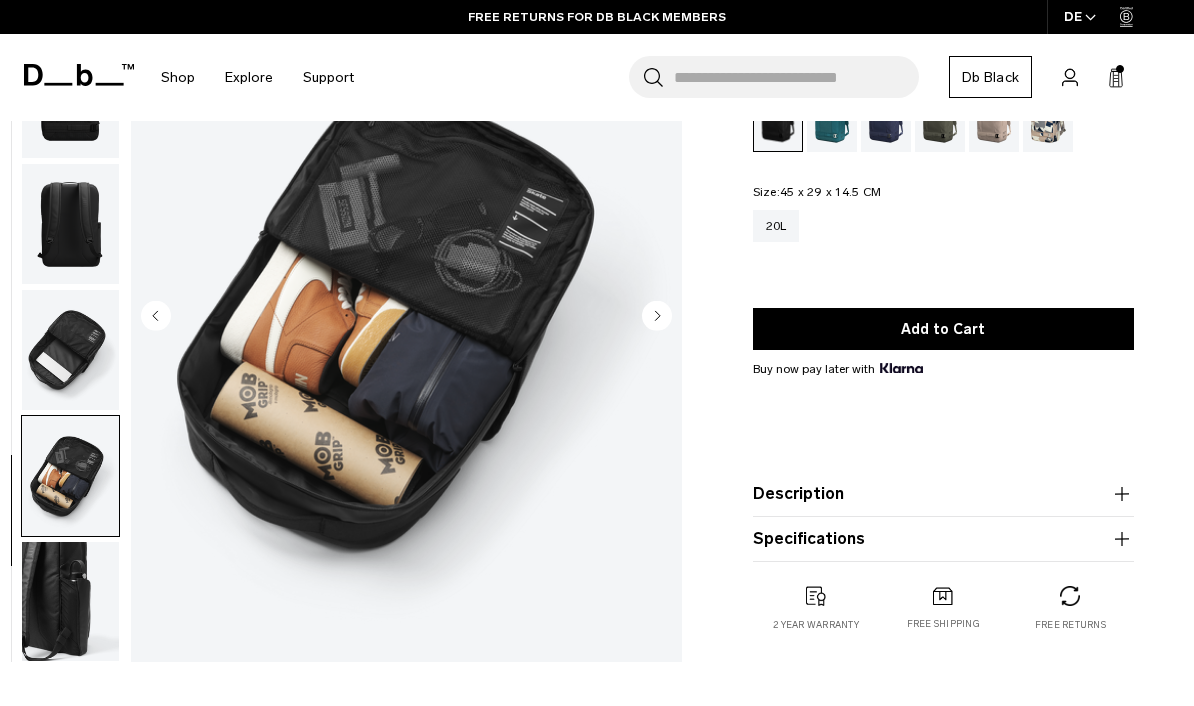 click at bounding box center [70, 602] 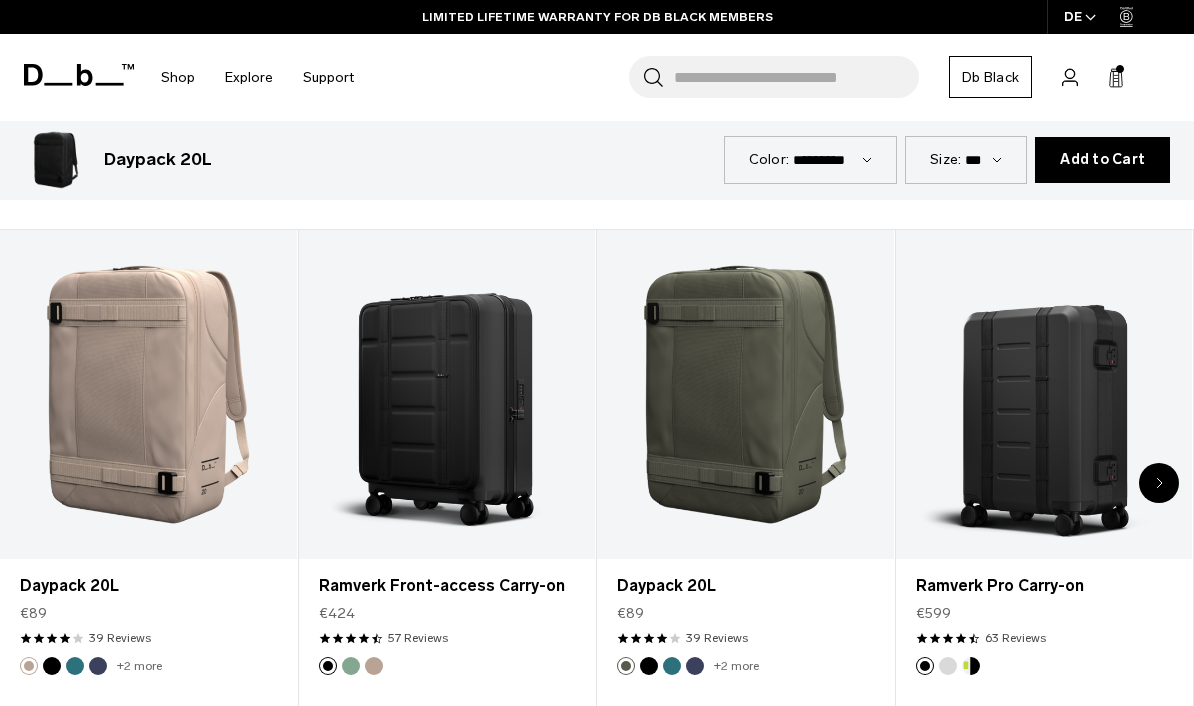 scroll, scrollTop: 772, scrollLeft: 0, axis: vertical 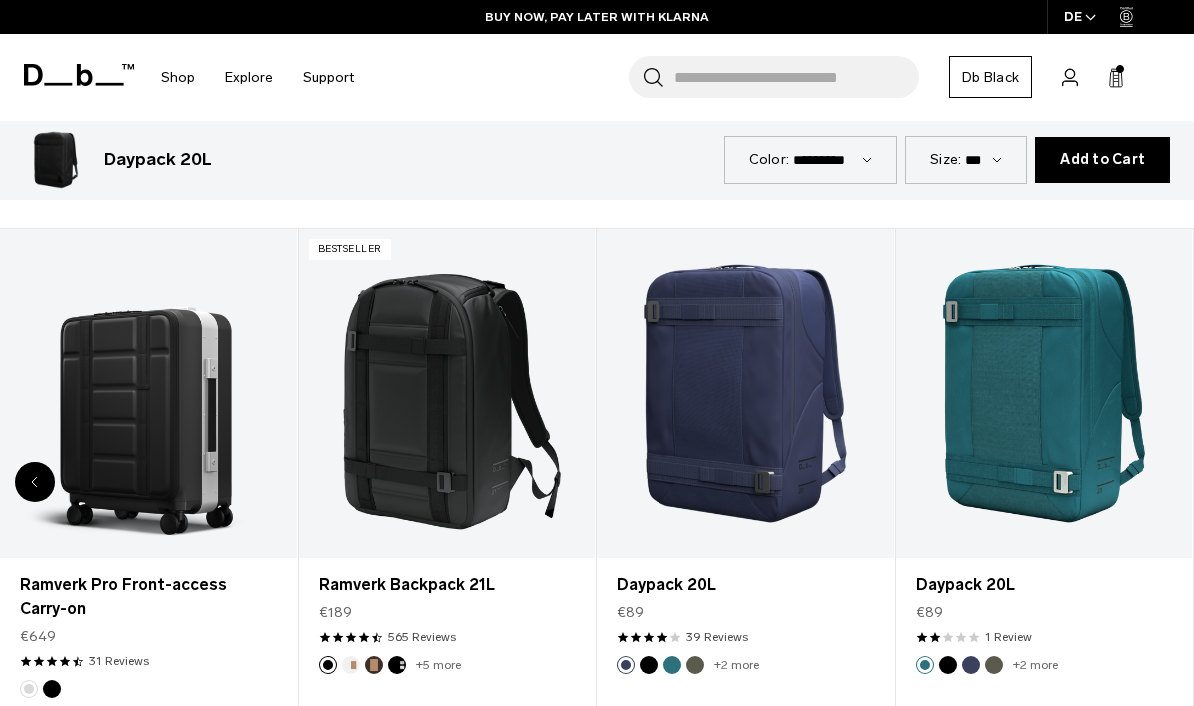 click on "Ramverk Backpack 21L" at bounding box center [447, 585] 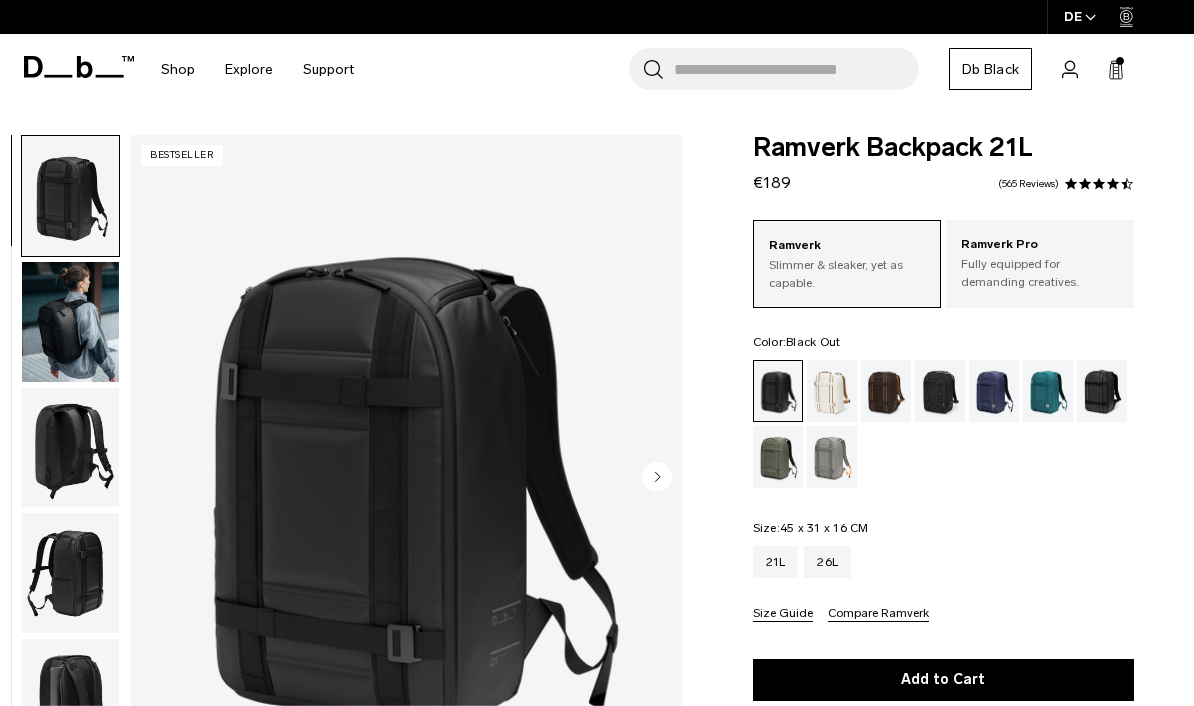scroll, scrollTop: 0, scrollLeft: 0, axis: both 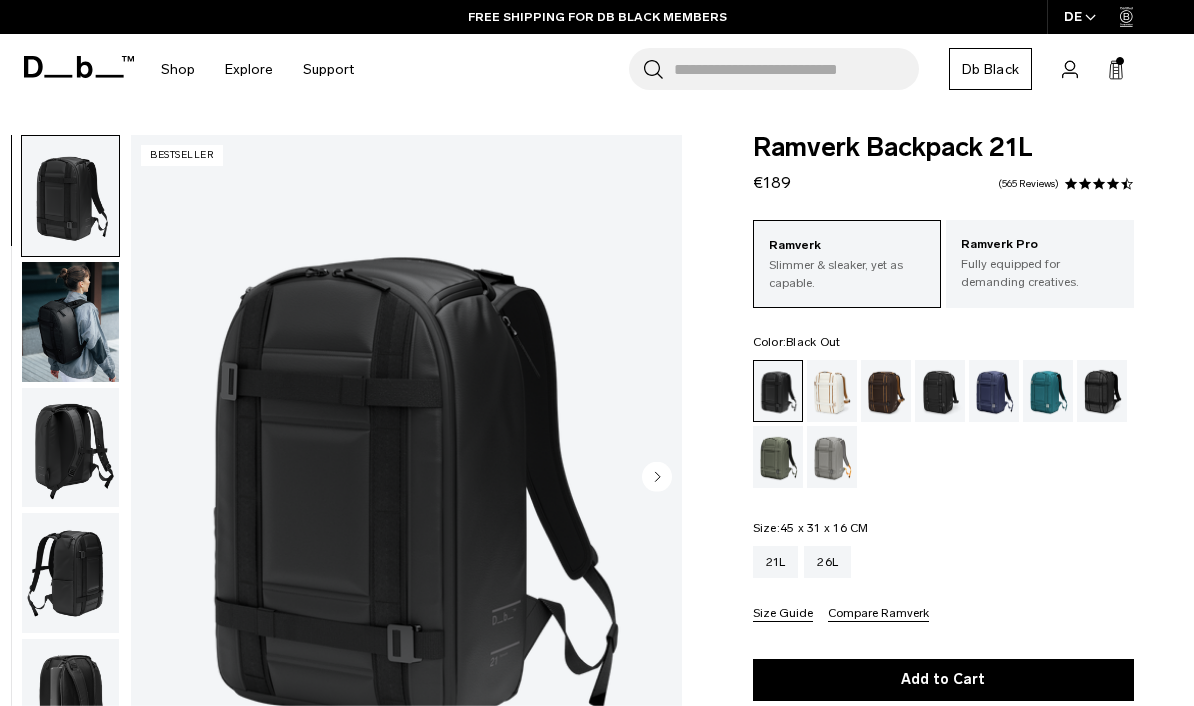 click at bounding box center (70, 322) 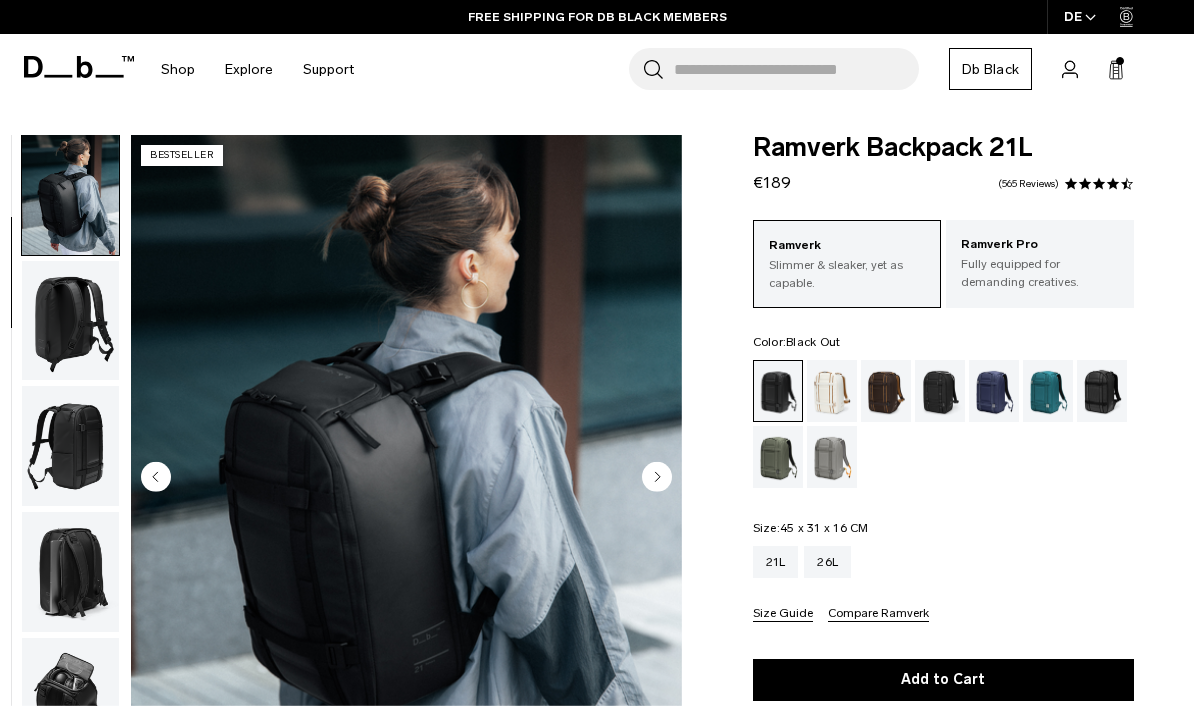 click at bounding box center (70, 321) 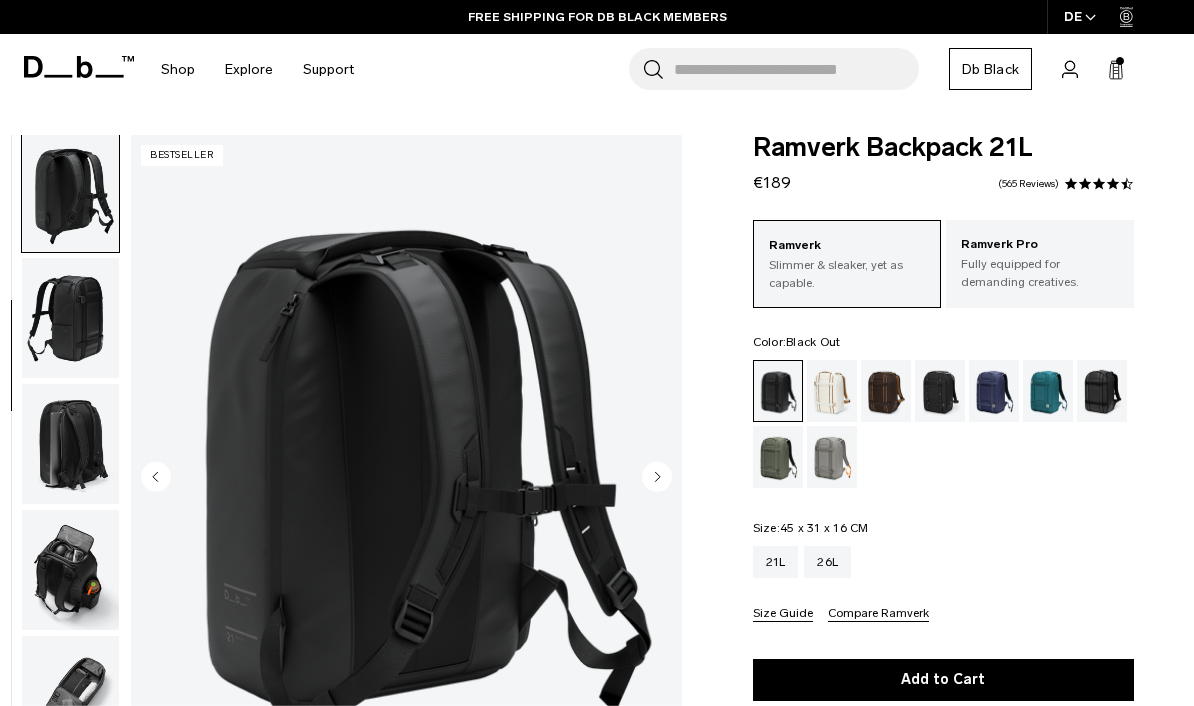 click at bounding box center [70, 318] 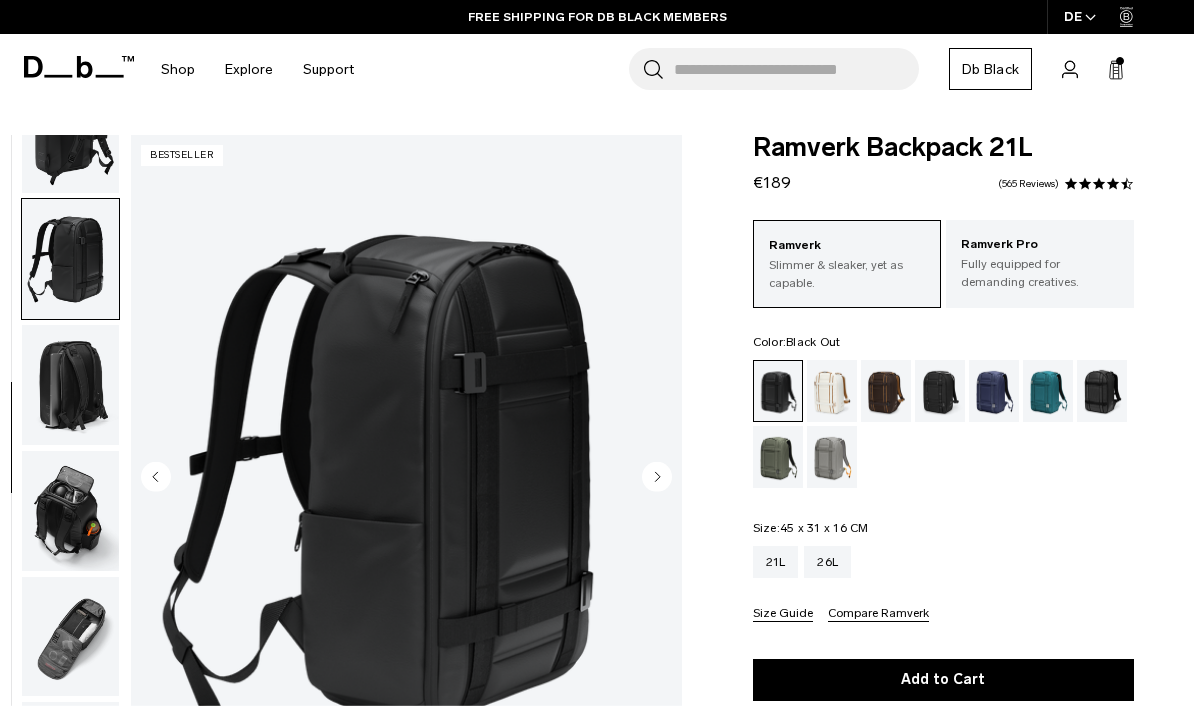 scroll, scrollTop: 326, scrollLeft: 0, axis: vertical 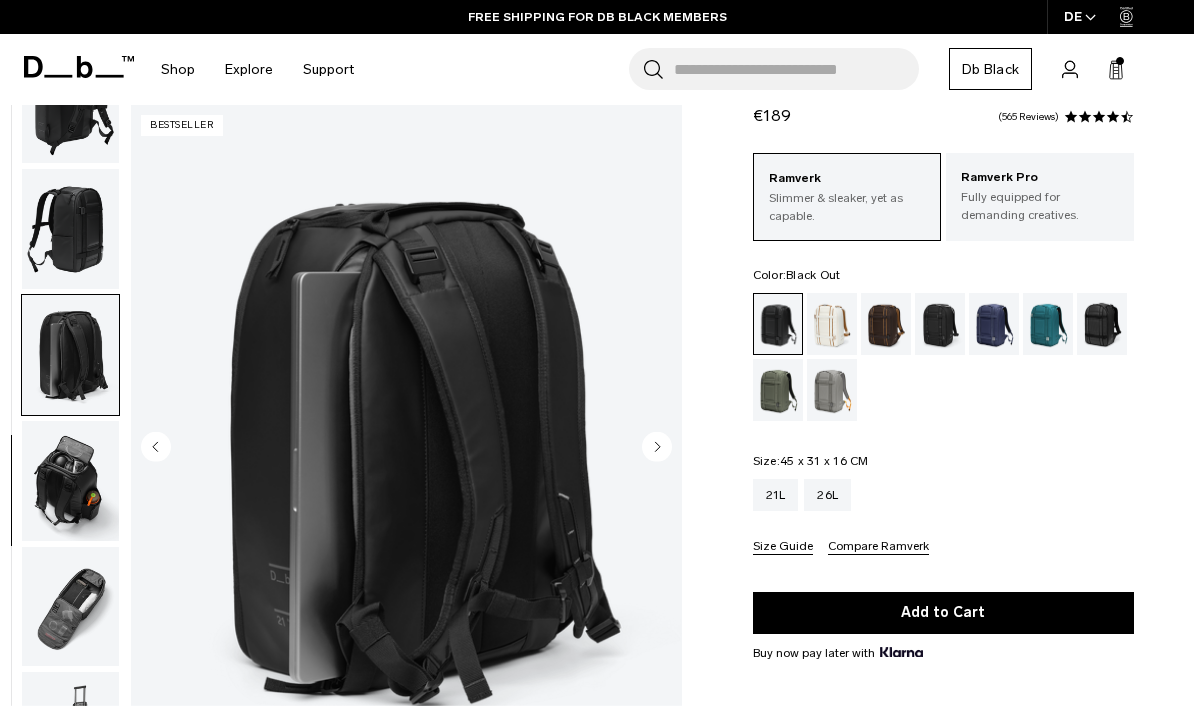 click at bounding box center [70, 481] 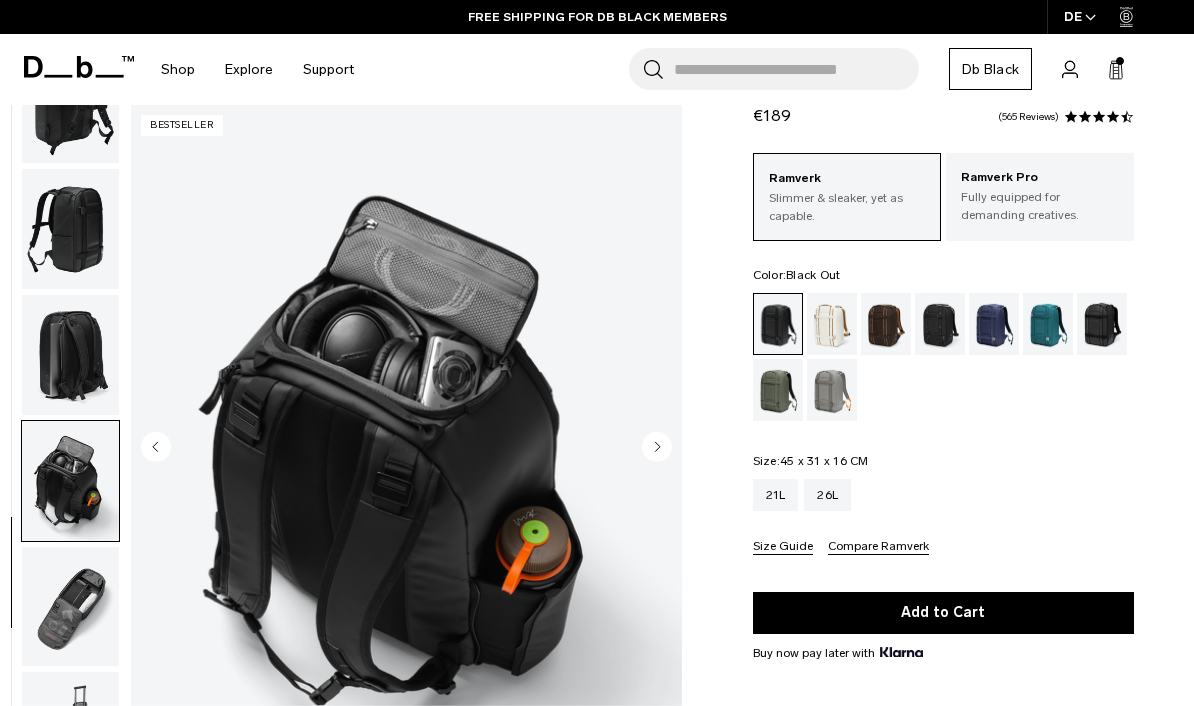 click at bounding box center [70, 607] 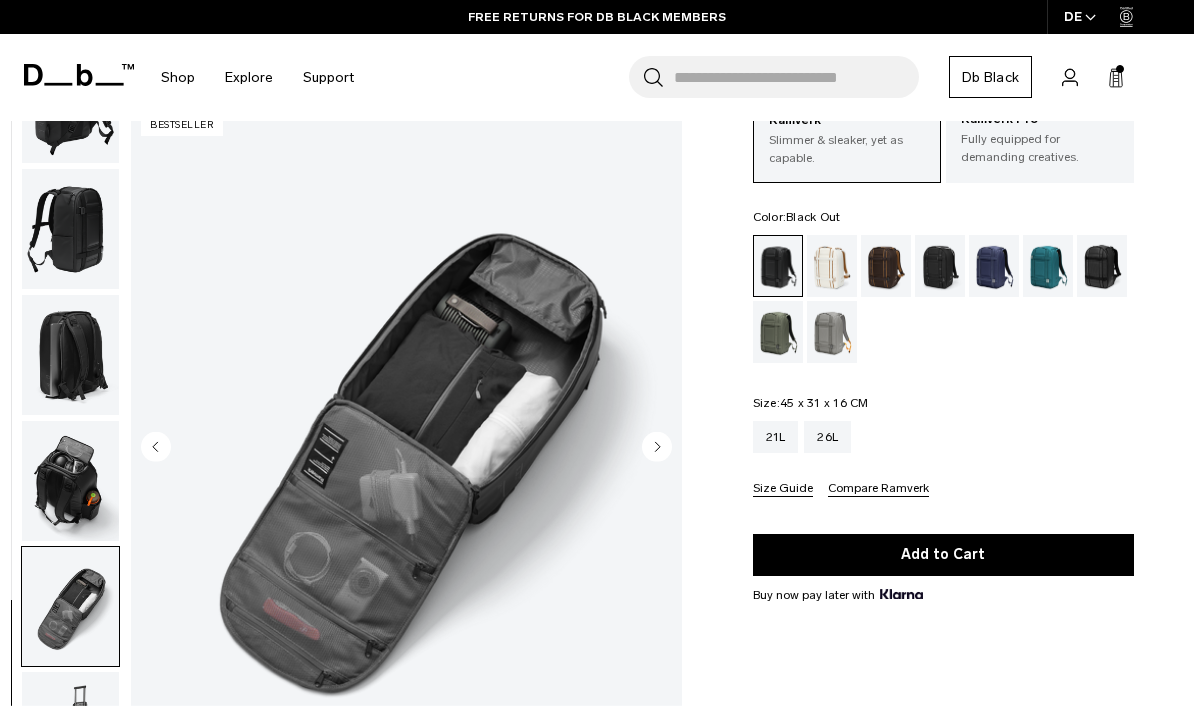 scroll, scrollTop: 141, scrollLeft: 0, axis: vertical 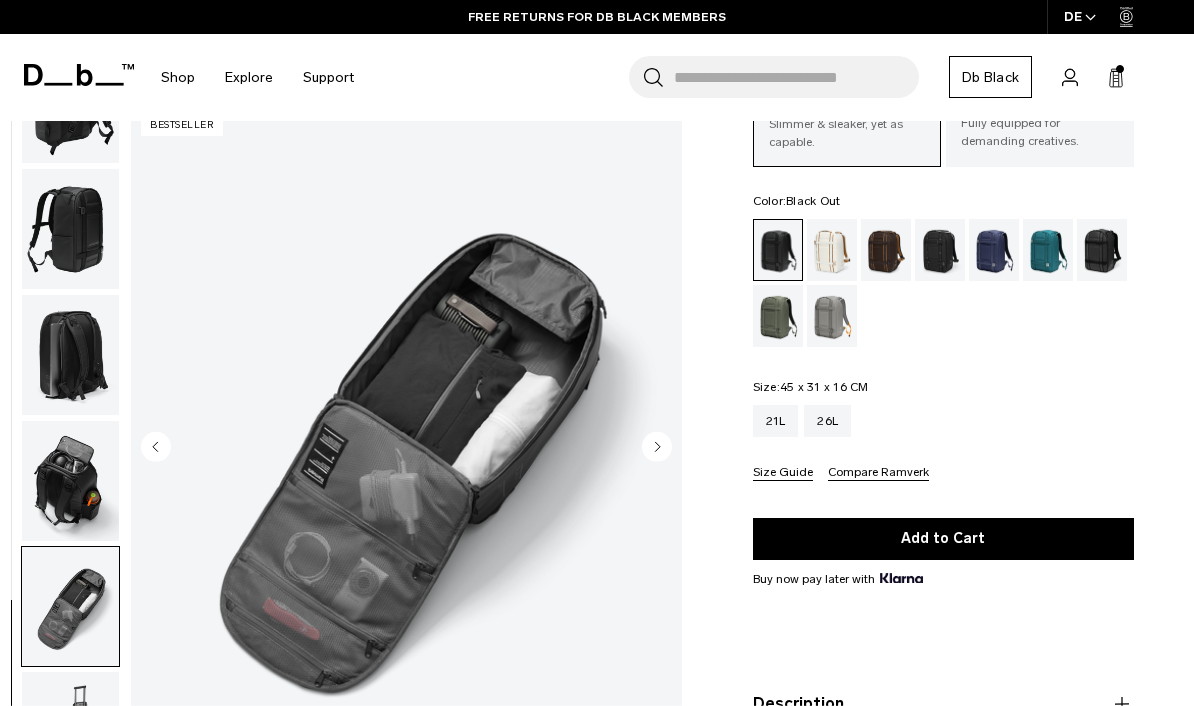 click at bounding box center (70, 732) 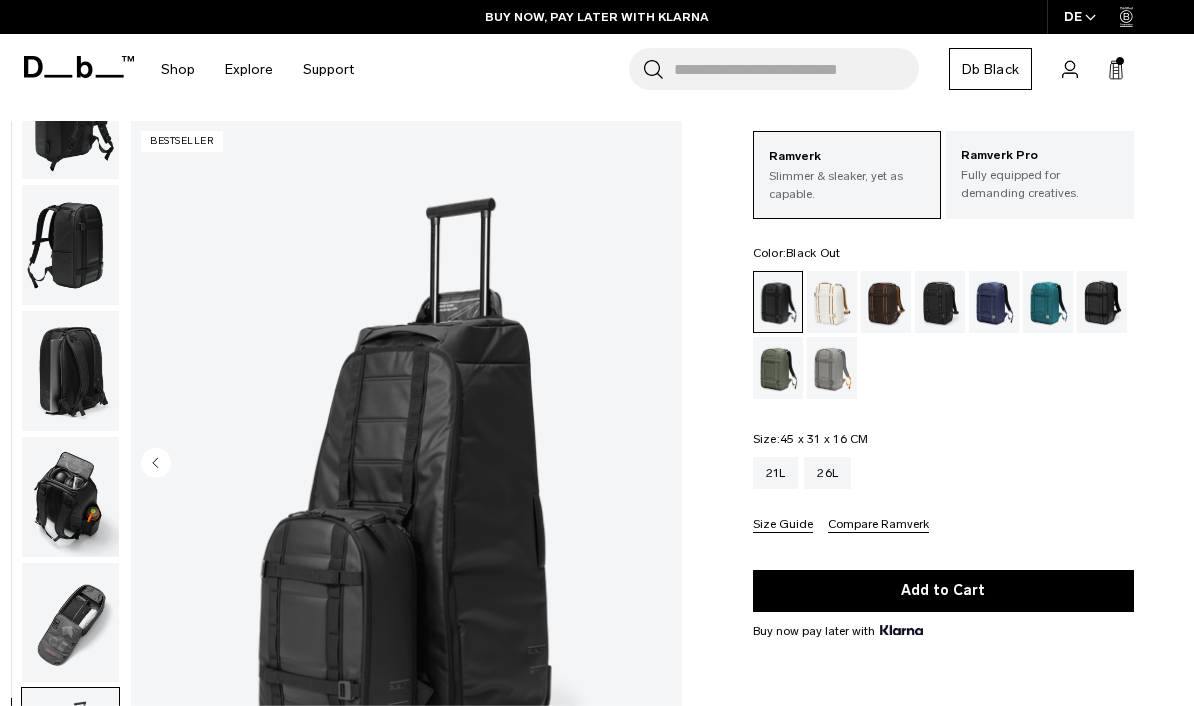 scroll, scrollTop: 0, scrollLeft: 0, axis: both 